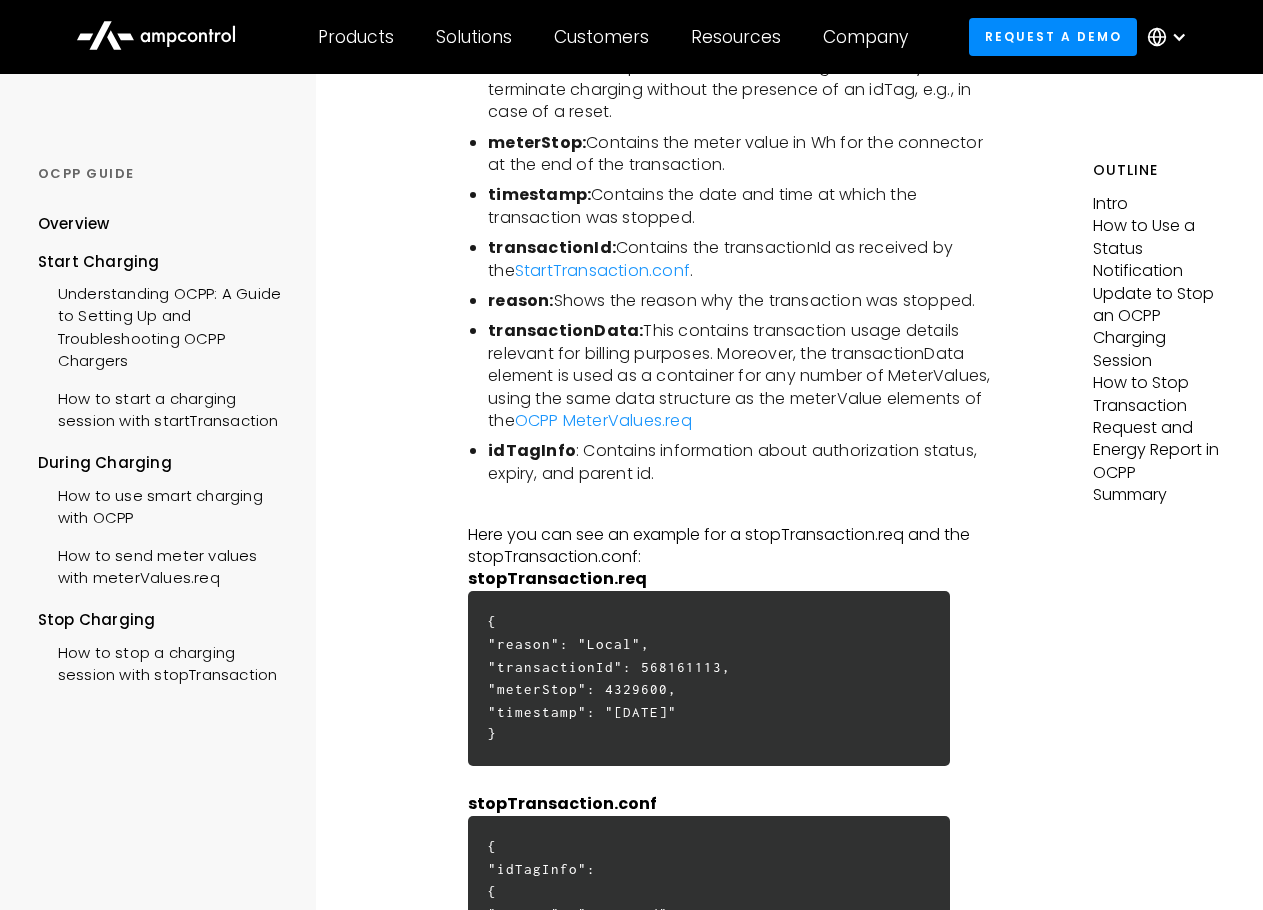 scroll, scrollTop: 5500, scrollLeft: 0, axis: vertical 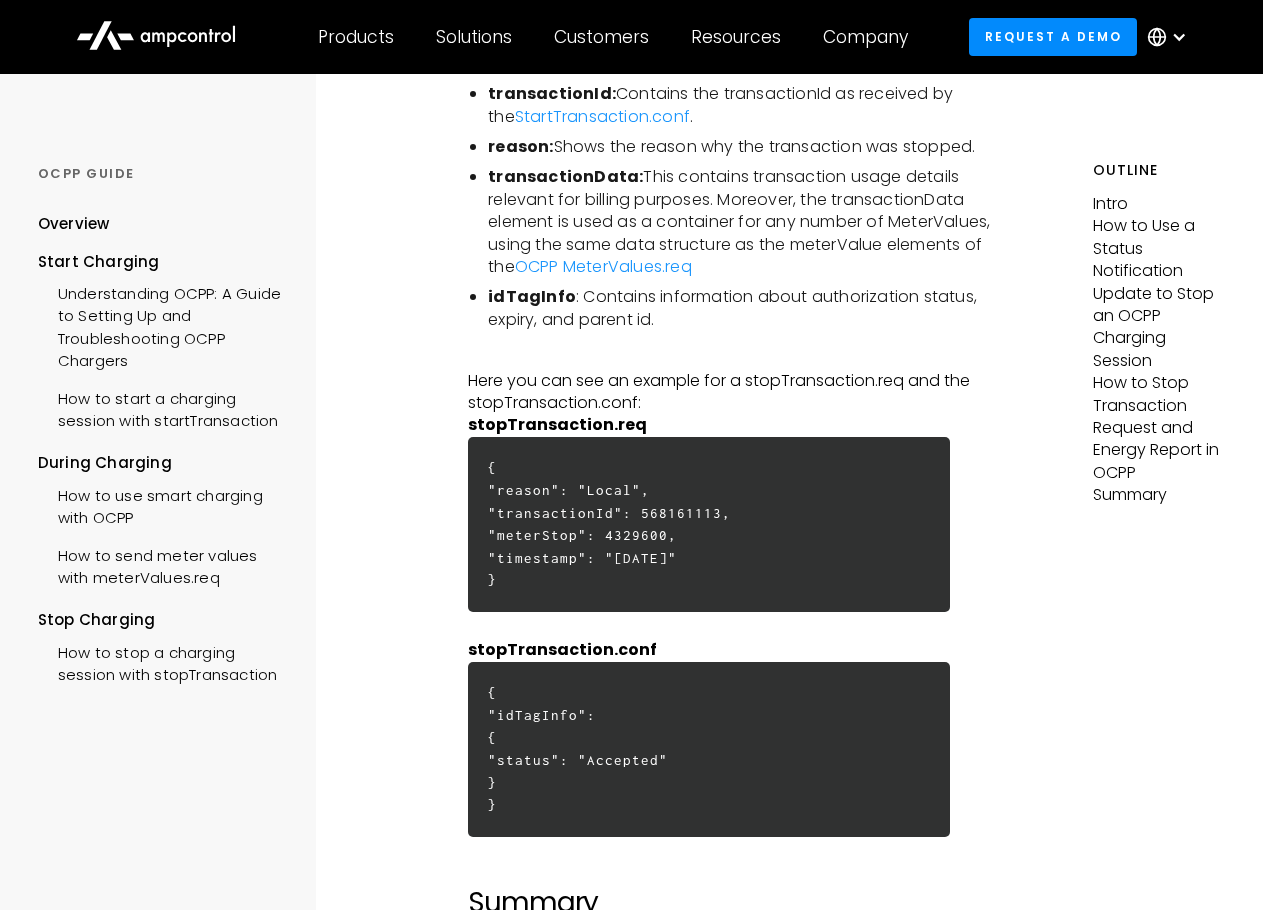 drag, startPoint x: 566, startPoint y: 485, endPoint x: 908, endPoint y: 568, distance: 351.92755 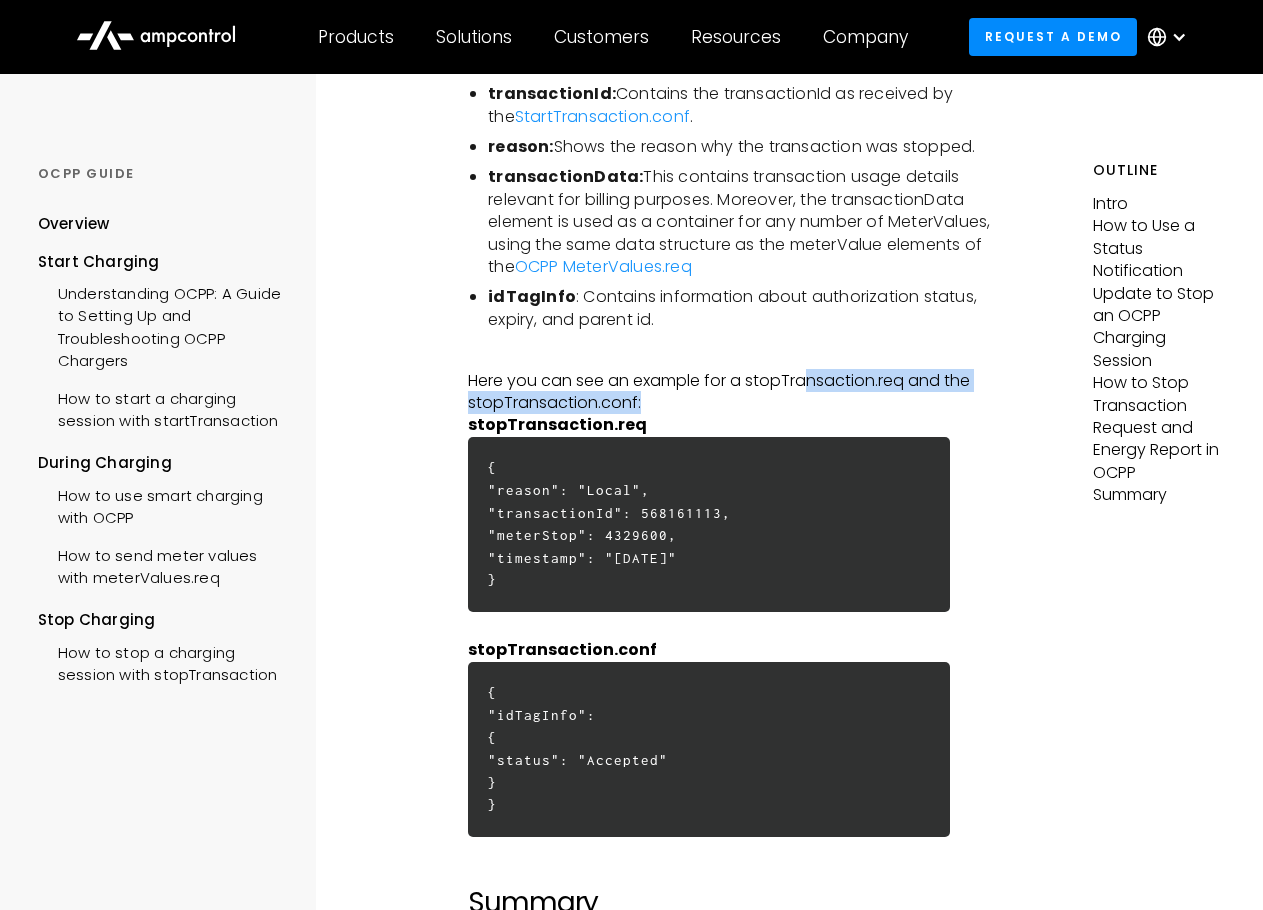 drag, startPoint x: 807, startPoint y: 369, endPoint x: 810, endPoint y: 394, distance: 25.179358 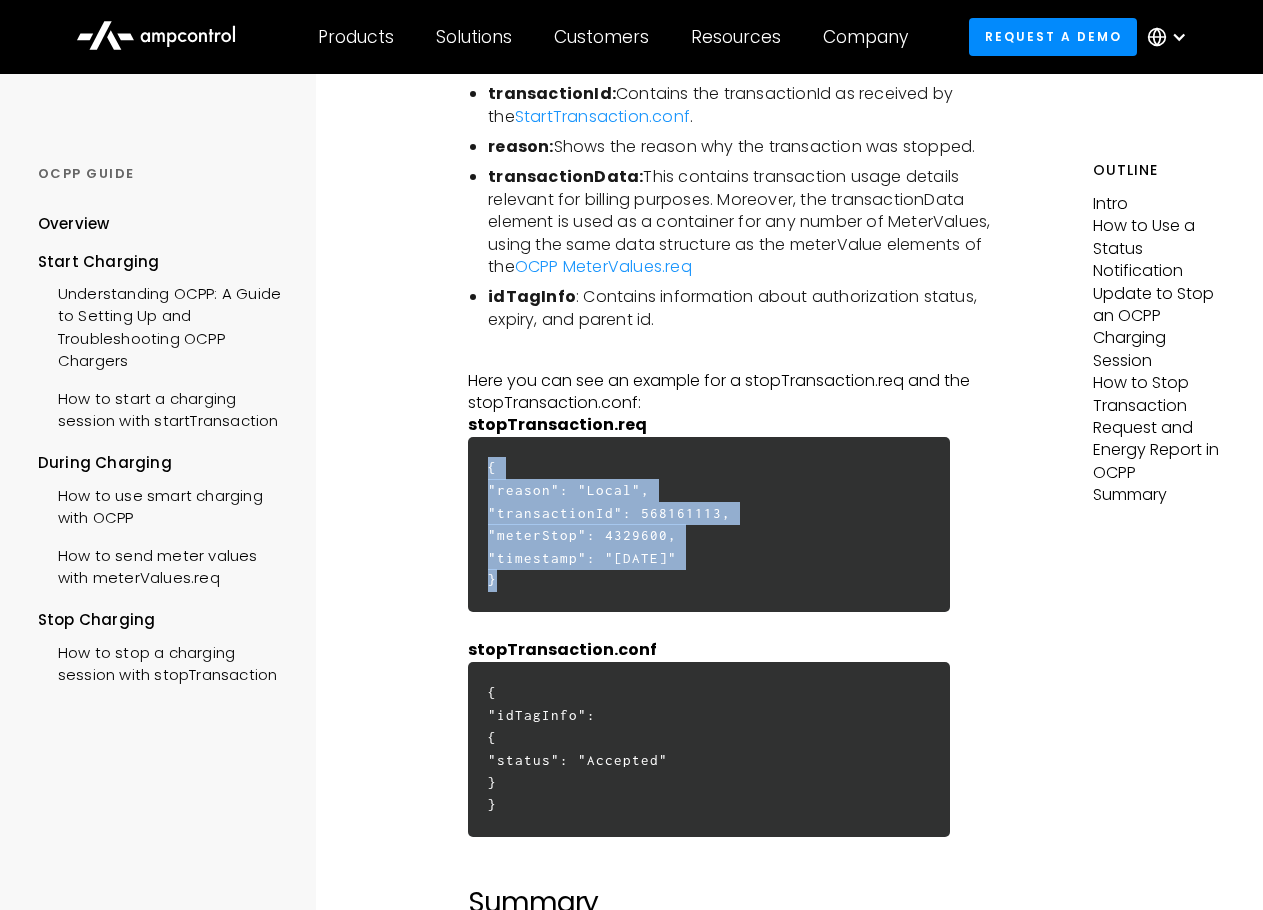 drag, startPoint x: 484, startPoint y: 462, endPoint x: 588, endPoint y: 581, distance: 158.04114 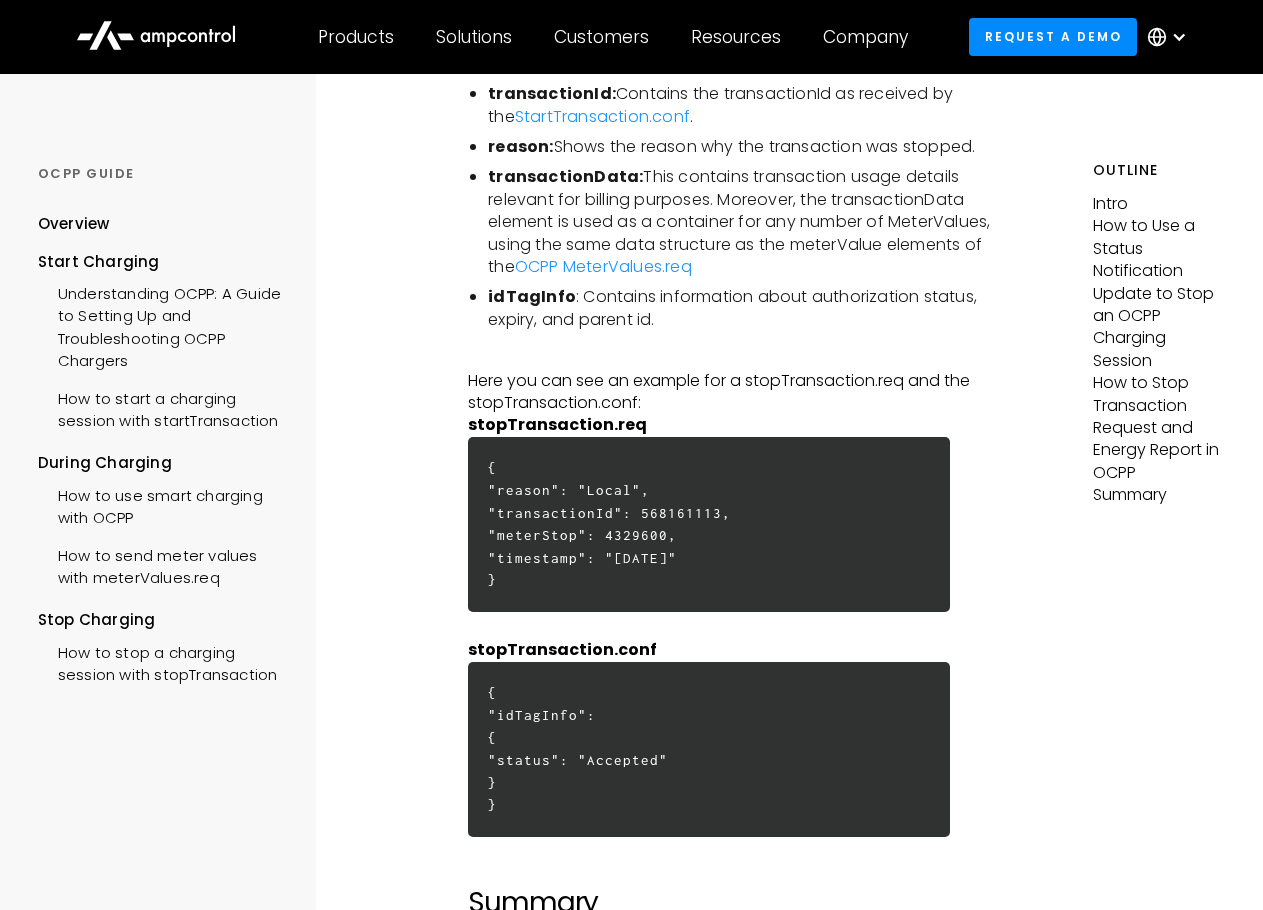 click on "{"reason": "Local", "transactionId": [NUMBER], "meterStop": [NUMBER], "timestamp": "[DATE]" }" at bounding box center [709, 524] 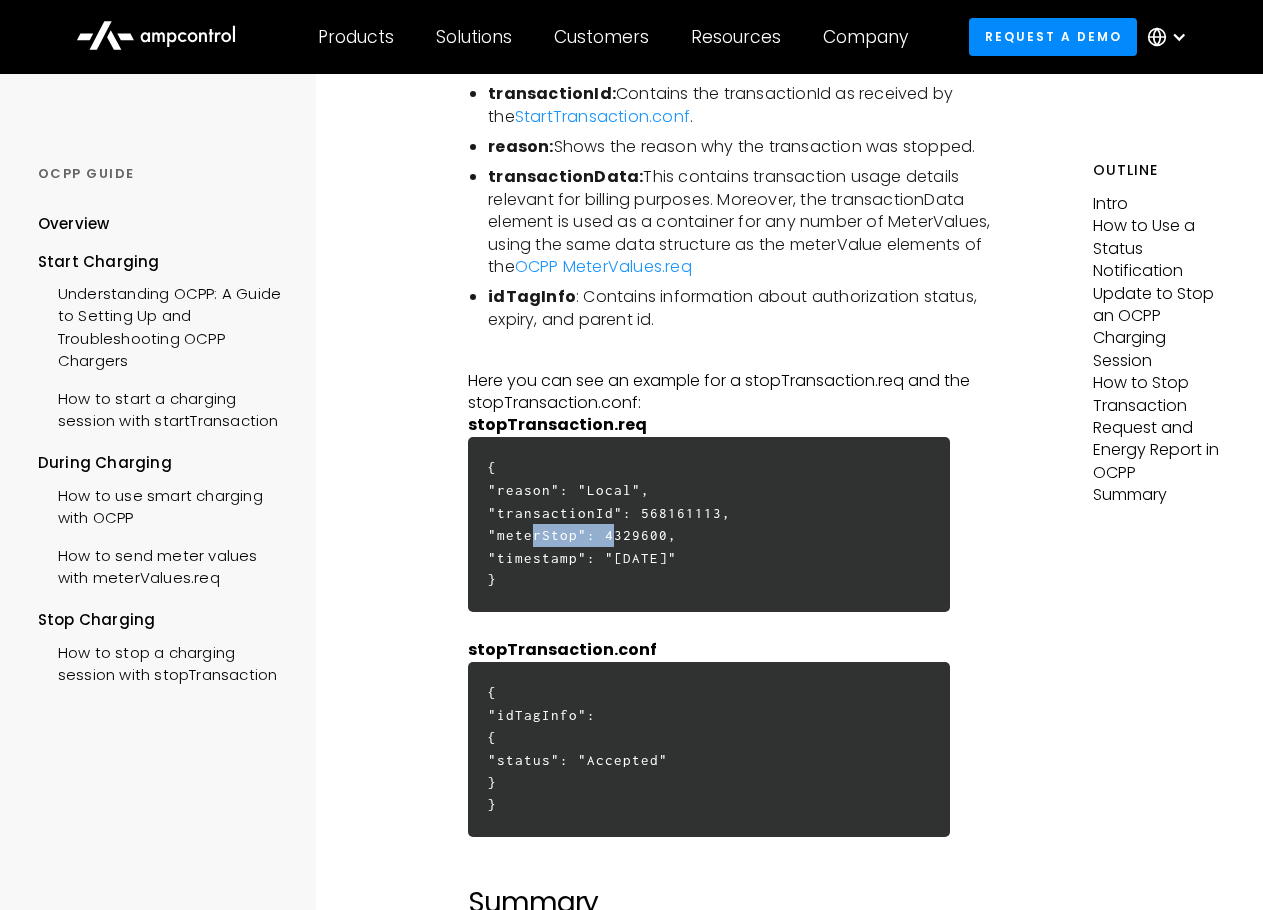 copy on "meterStop" 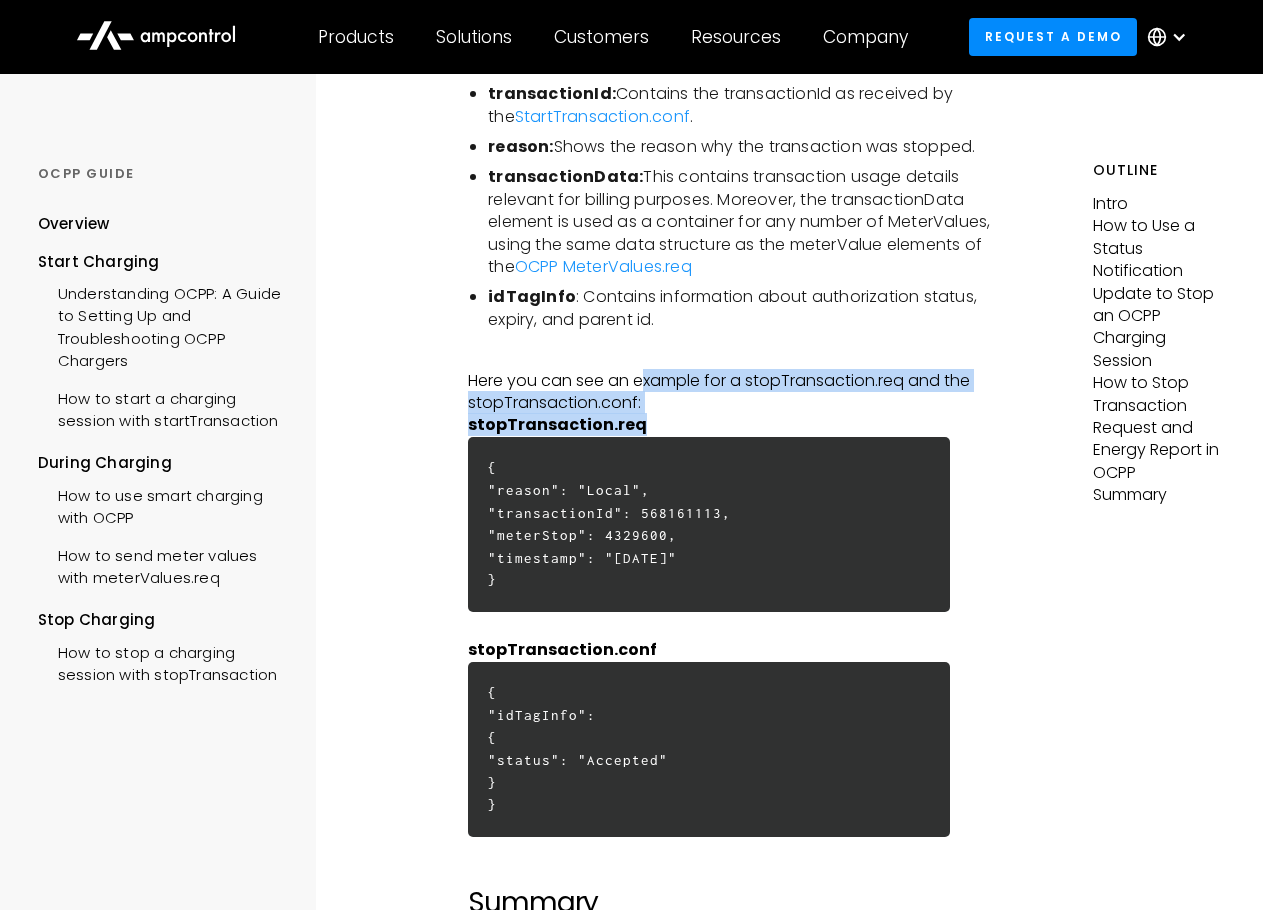 drag, startPoint x: 646, startPoint y: 380, endPoint x: 709, endPoint y: 421, distance: 75.16648 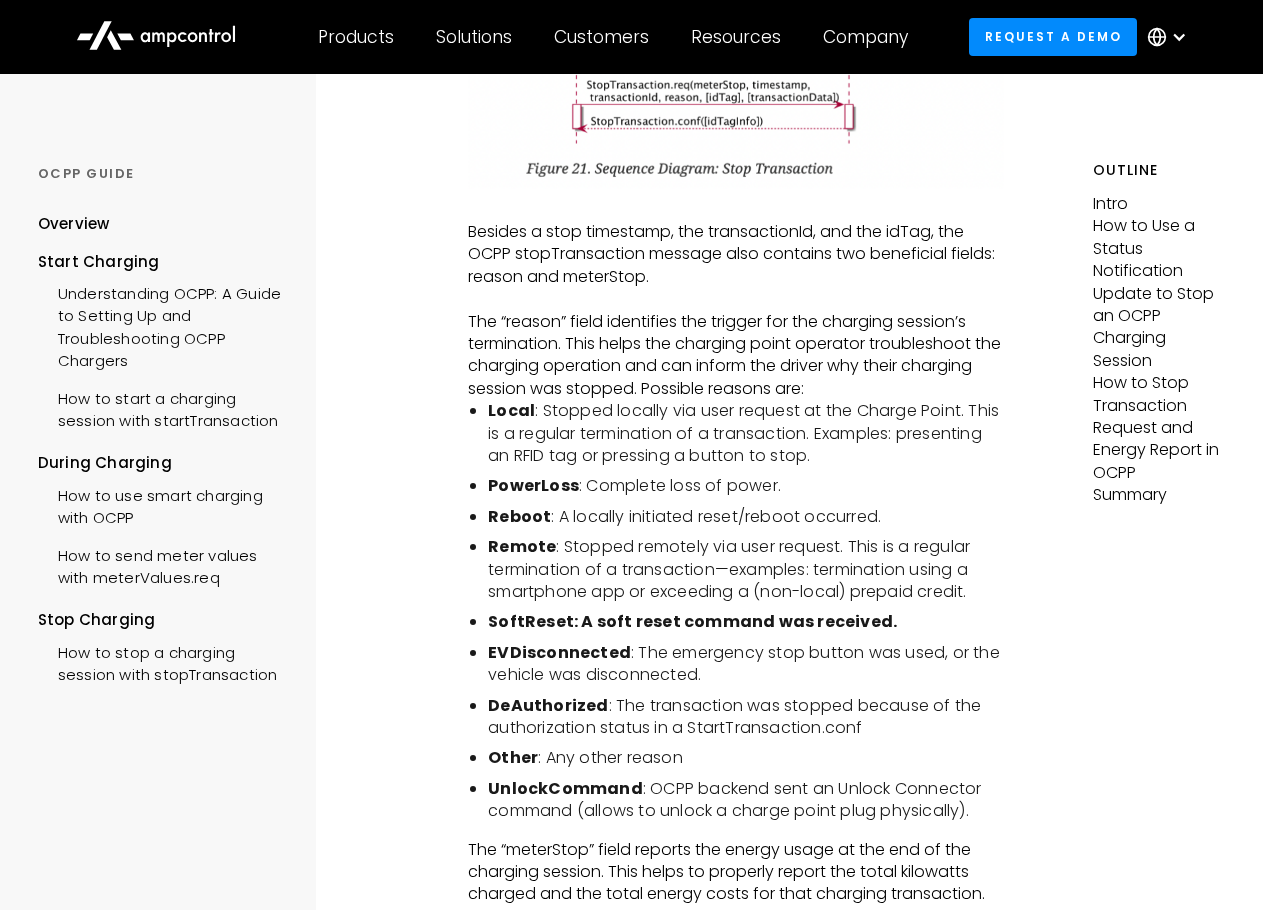 scroll, scrollTop: 4200, scrollLeft: 0, axis: vertical 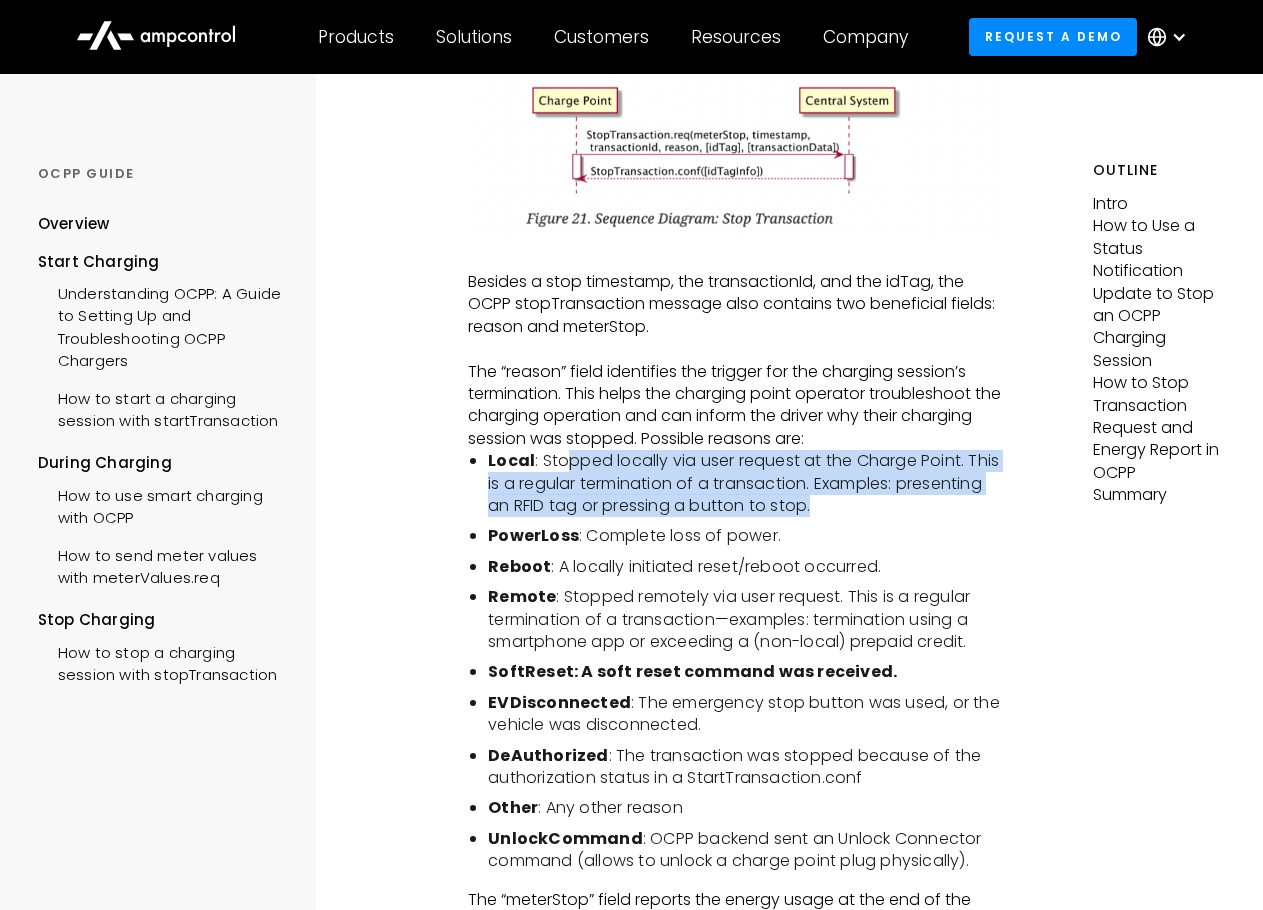drag, startPoint x: 570, startPoint y: 466, endPoint x: 836, endPoint y: 511, distance: 269.77954 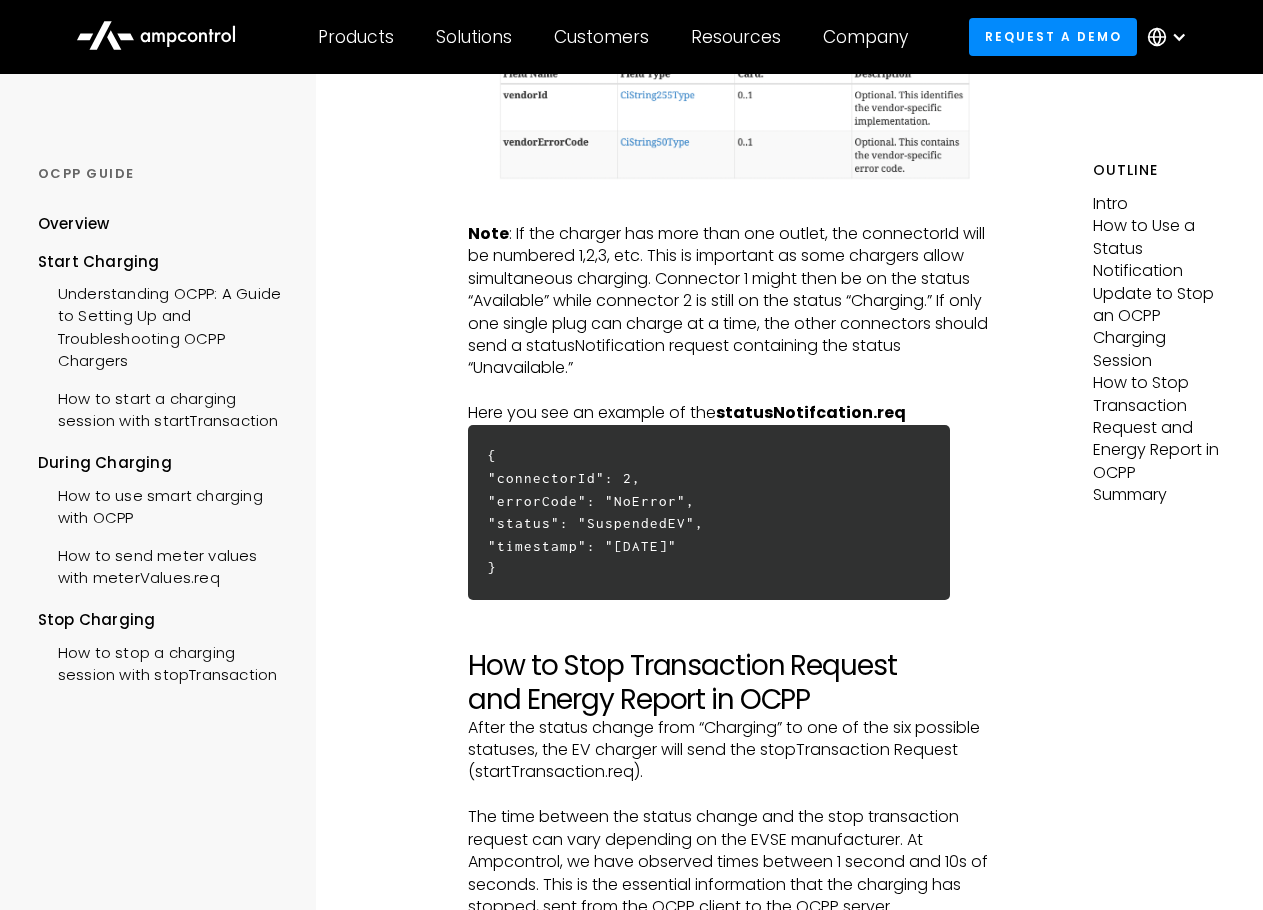 scroll, scrollTop: 3200, scrollLeft: 0, axis: vertical 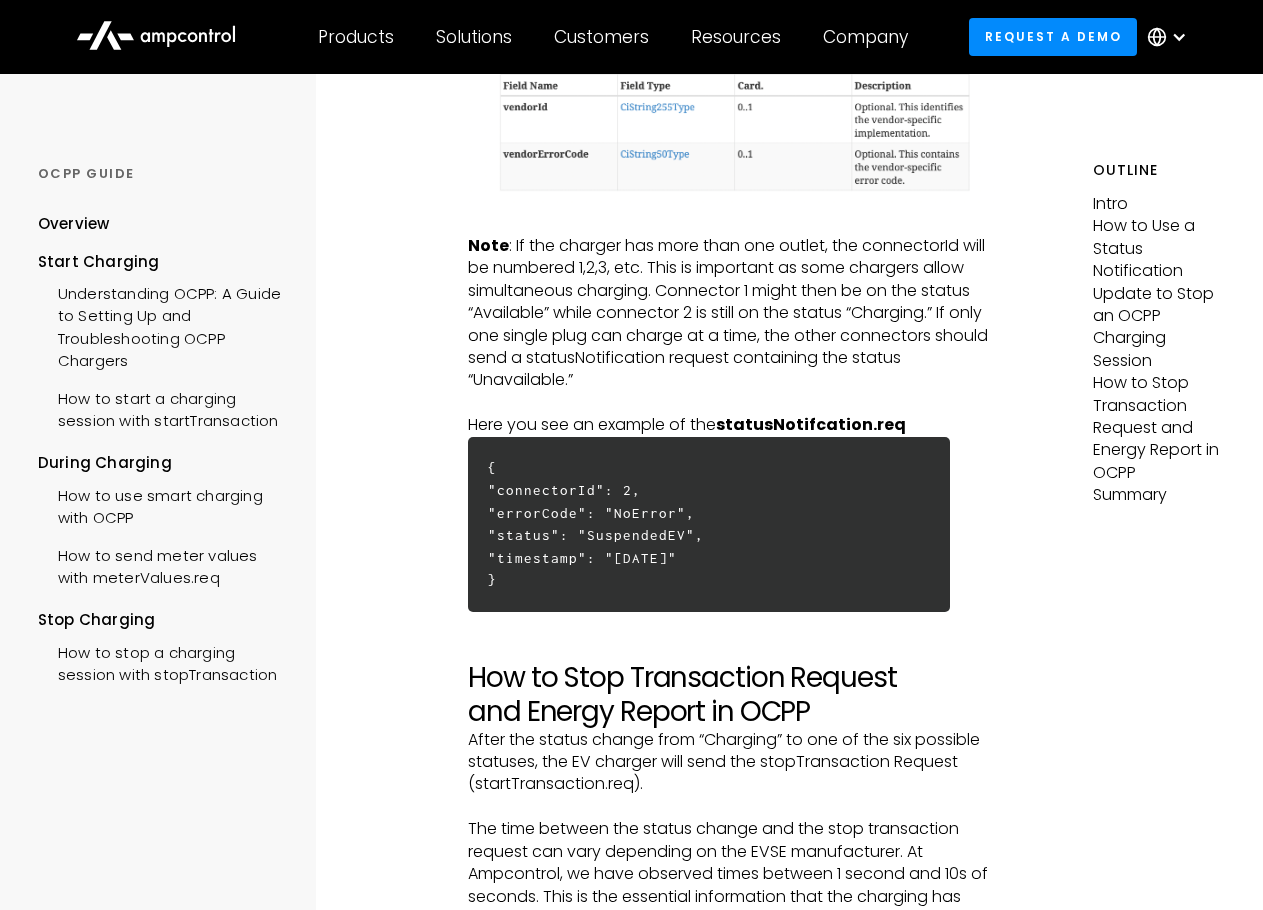 click on "{"connectorId": 2, "errorCode": "NoError", "status": "SuspendedEV", "timestamp": "[DATE]" }" at bounding box center (709, 524) 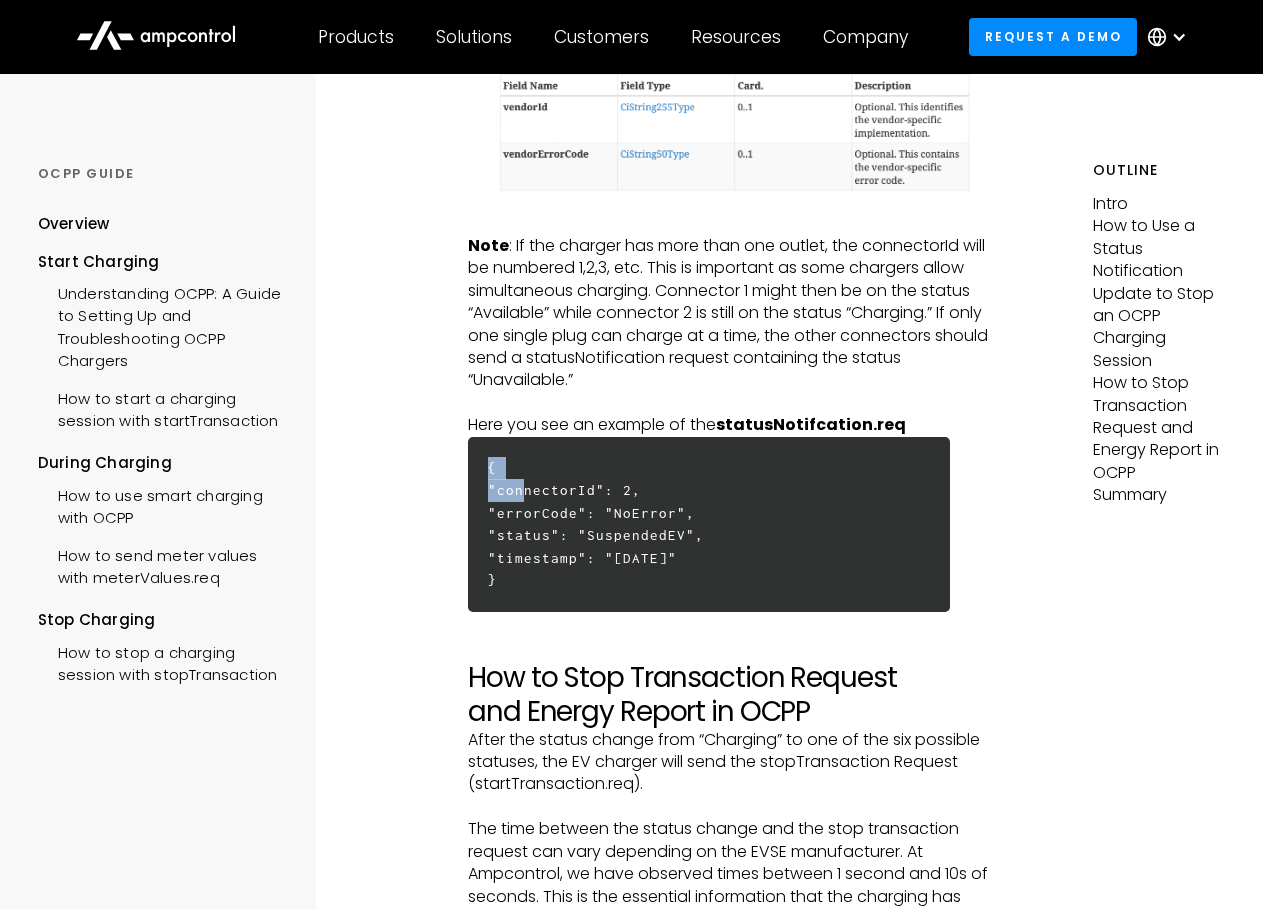 click on "{"connectorId": 2, "errorCode": "NoError", "status": "SuspendedEV", "timestamp": "[DATE]" }" at bounding box center (709, 524) 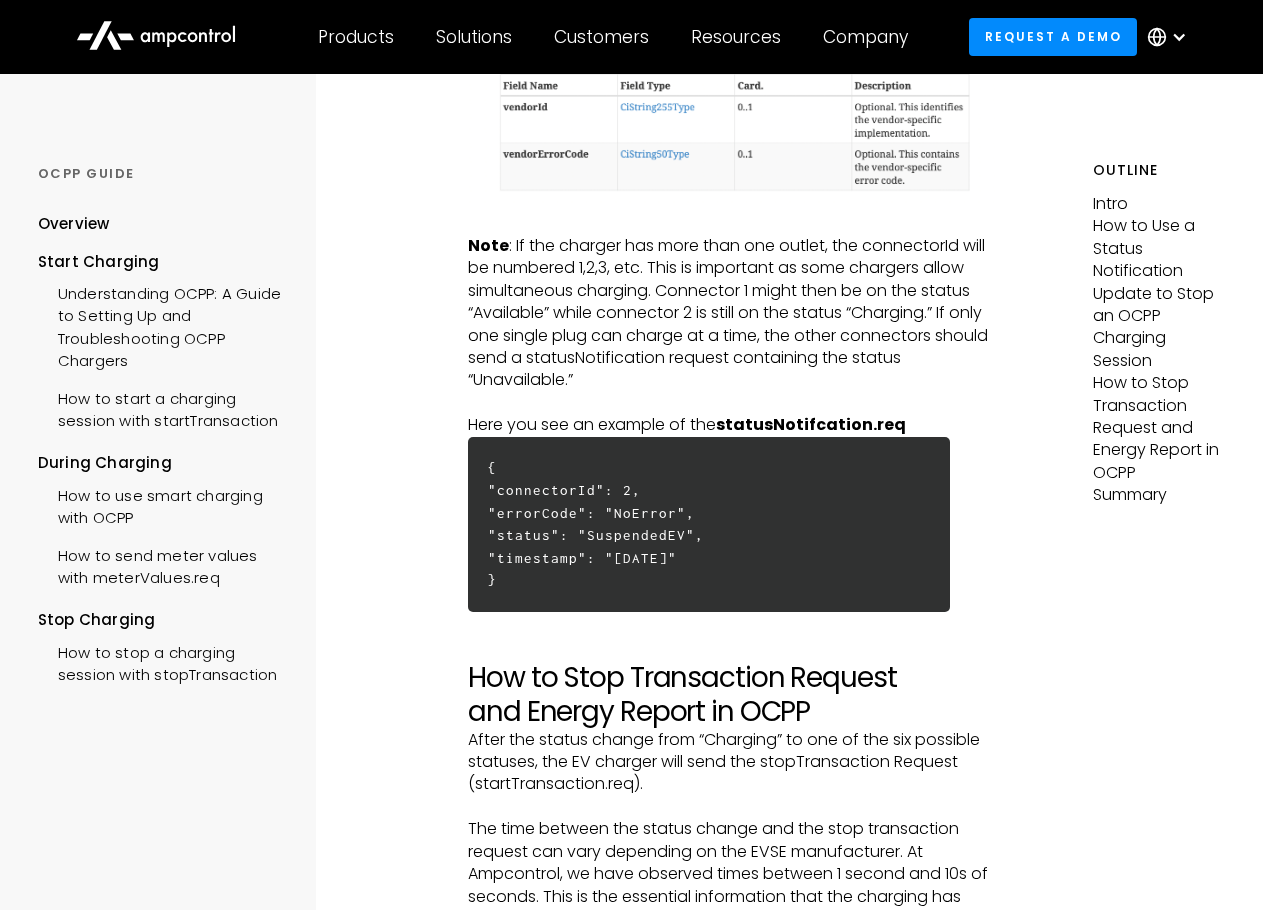 click on "{"connectorId": 2, "errorCode": "NoError", "status": "SuspendedEV", "timestamp": "[DATE]" }" at bounding box center [709, 524] 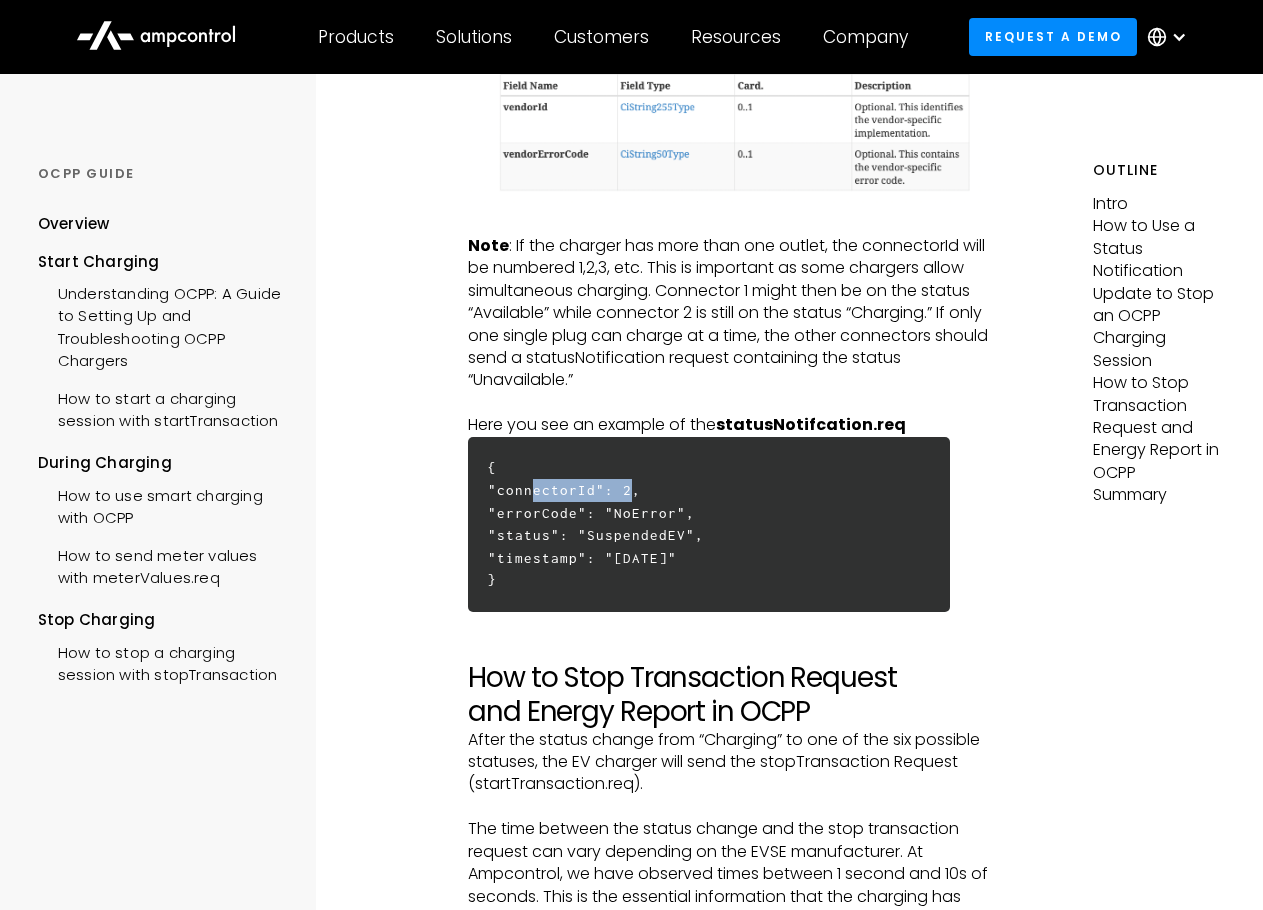 click on "{"connectorId": 2, "errorCode": "NoError", "status": "SuspendedEV", "timestamp": "[DATE]" }" at bounding box center [709, 524] 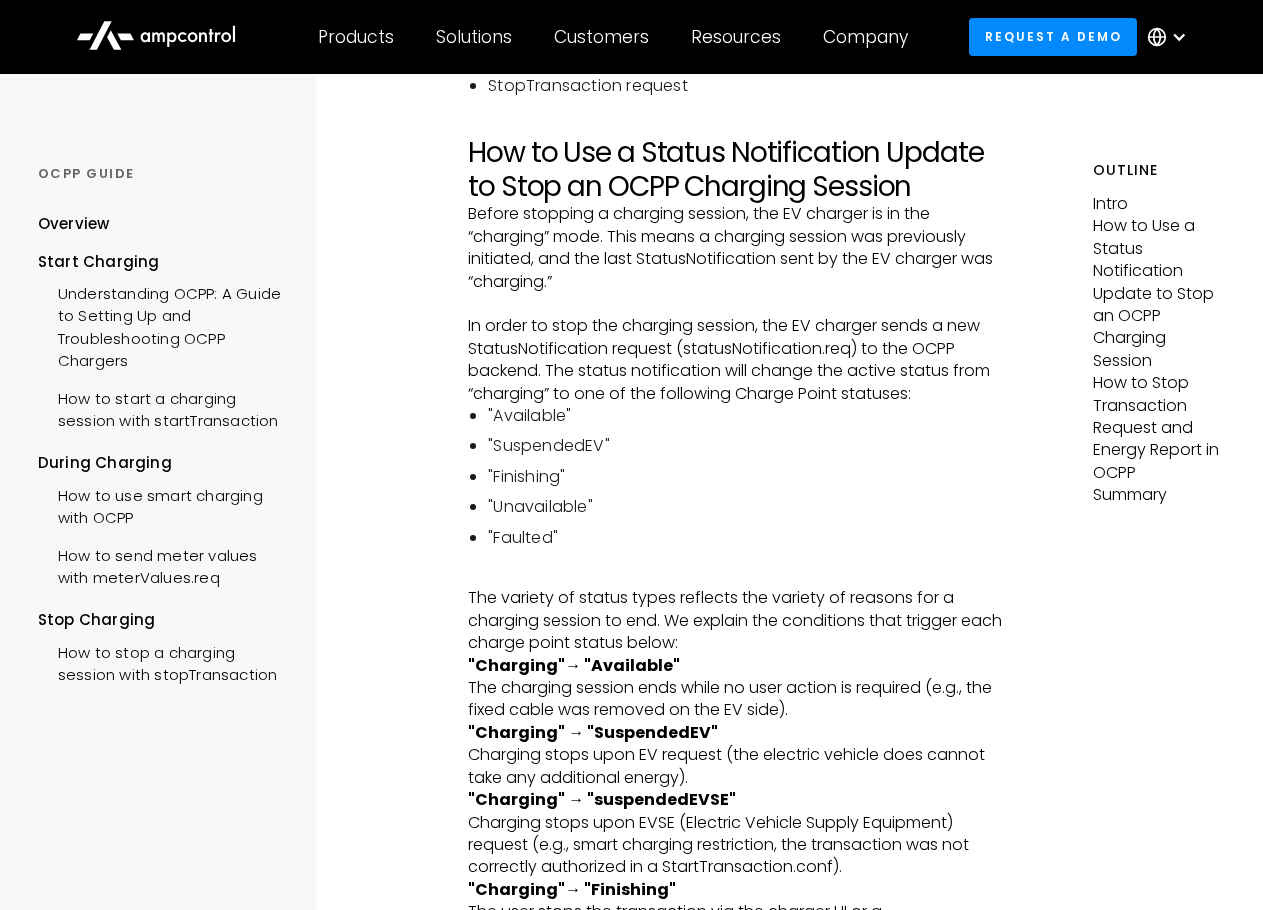 scroll, scrollTop: 900, scrollLeft: 0, axis: vertical 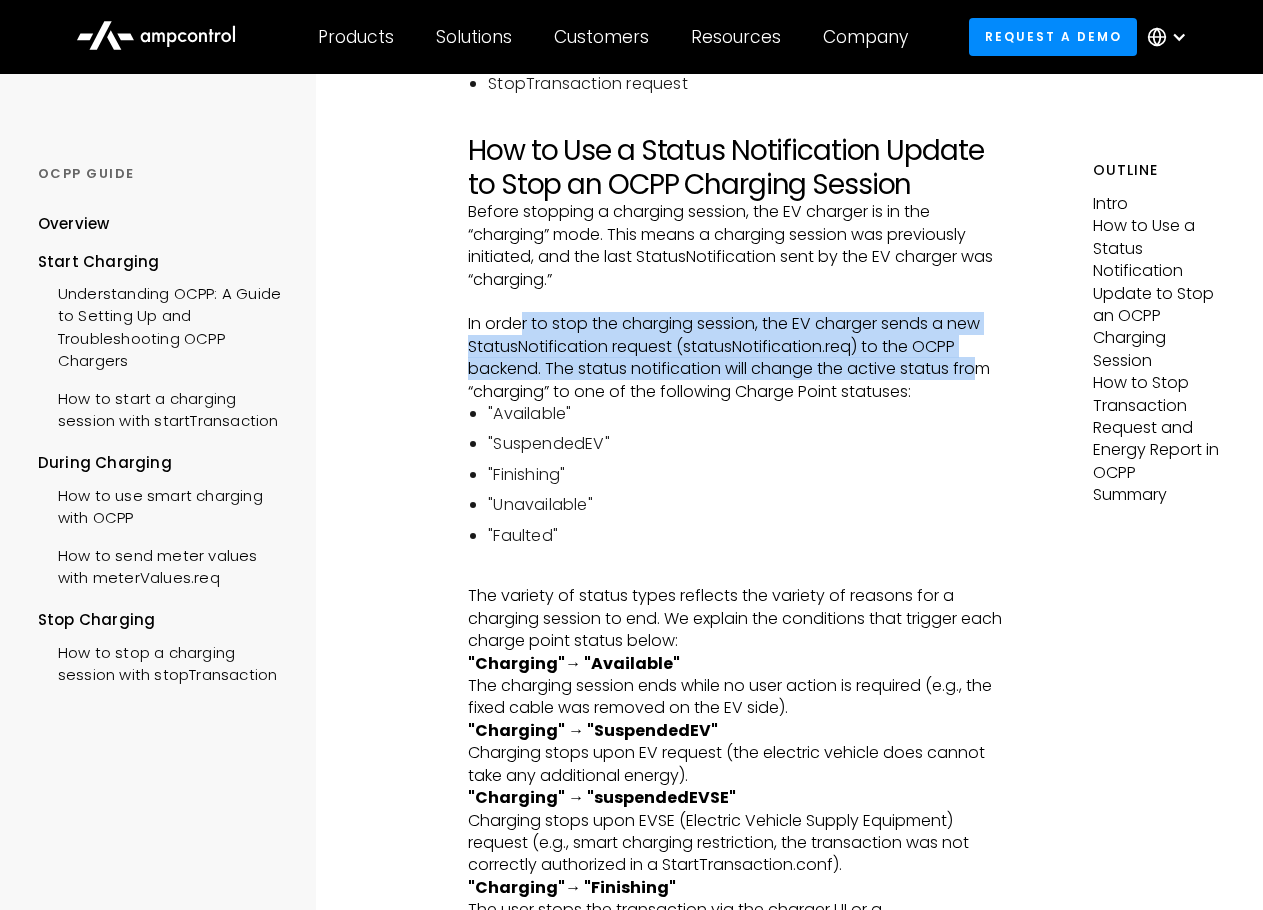 drag, startPoint x: 525, startPoint y: 319, endPoint x: 982, endPoint y: 369, distance: 459.72708 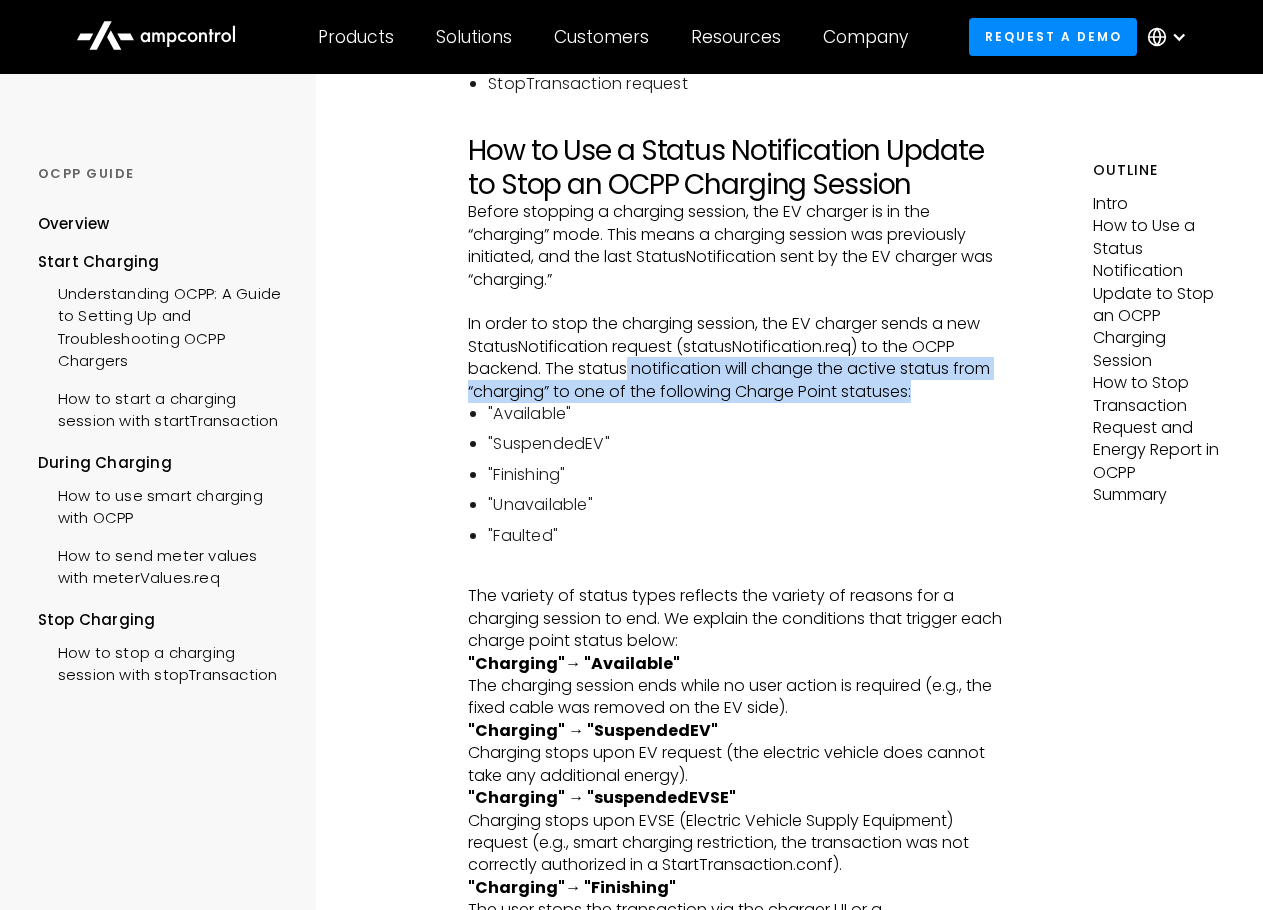 drag, startPoint x: 624, startPoint y: 361, endPoint x: 980, endPoint y: 386, distance: 356.87674 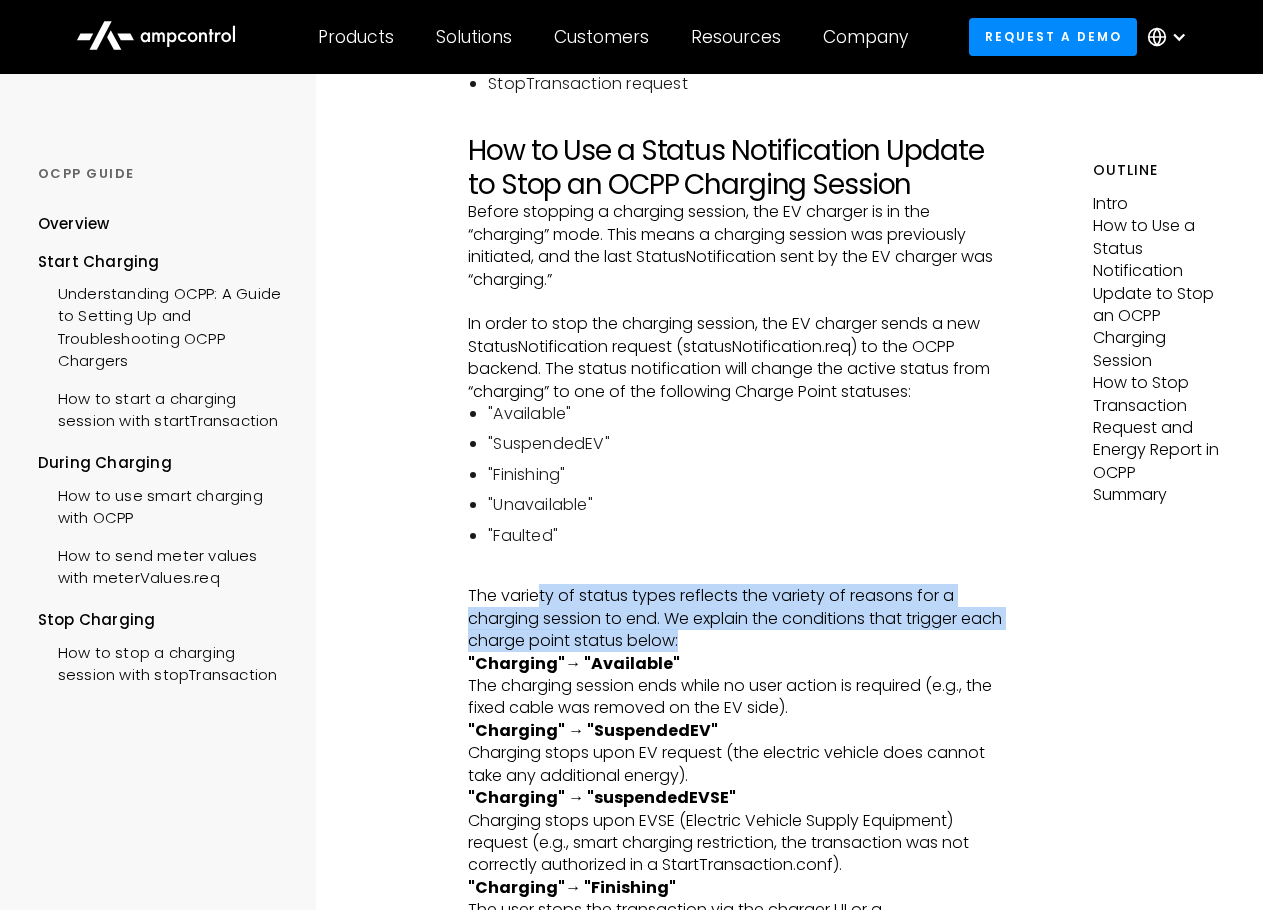 drag, startPoint x: 541, startPoint y: 597, endPoint x: 735, endPoint y: 653, distance: 201.92078 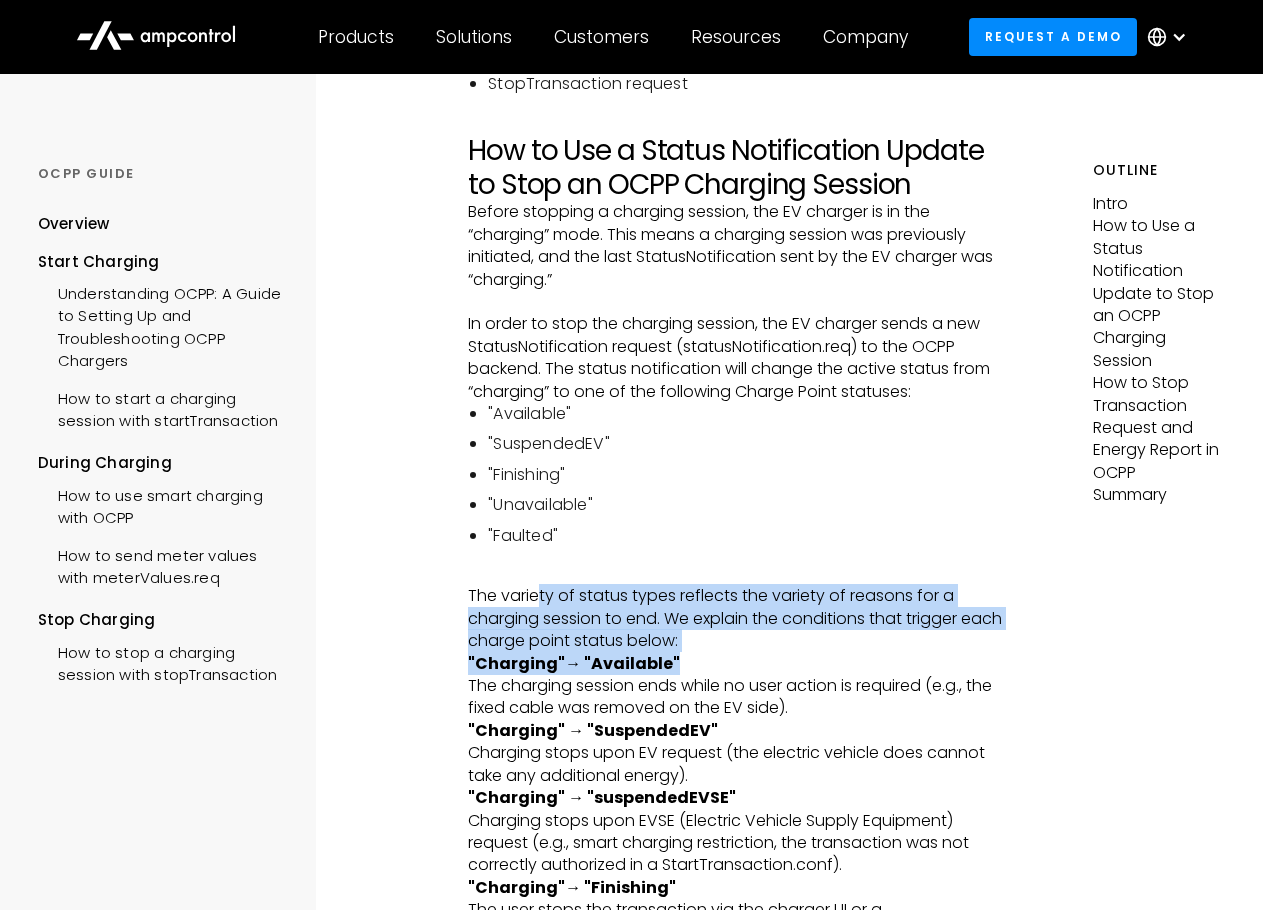 click on ""Charging"→ "Available" ‍ The charging session ends while no user action is required (e.g., the fixed cable was removed on the EV side)." at bounding box center [736, 686] 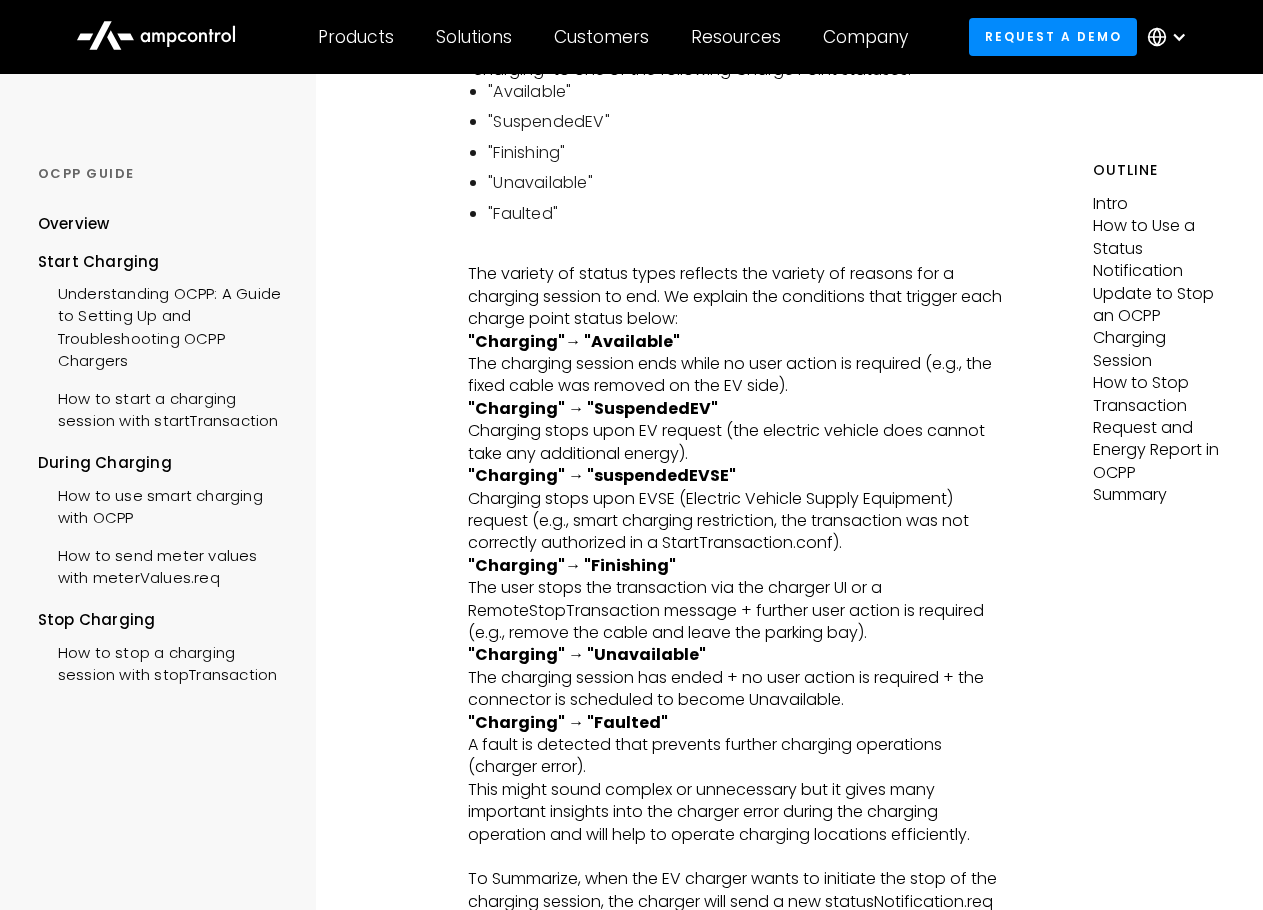 scroll, scrollTop: 700, scrollLeft: 0, axis: vertical 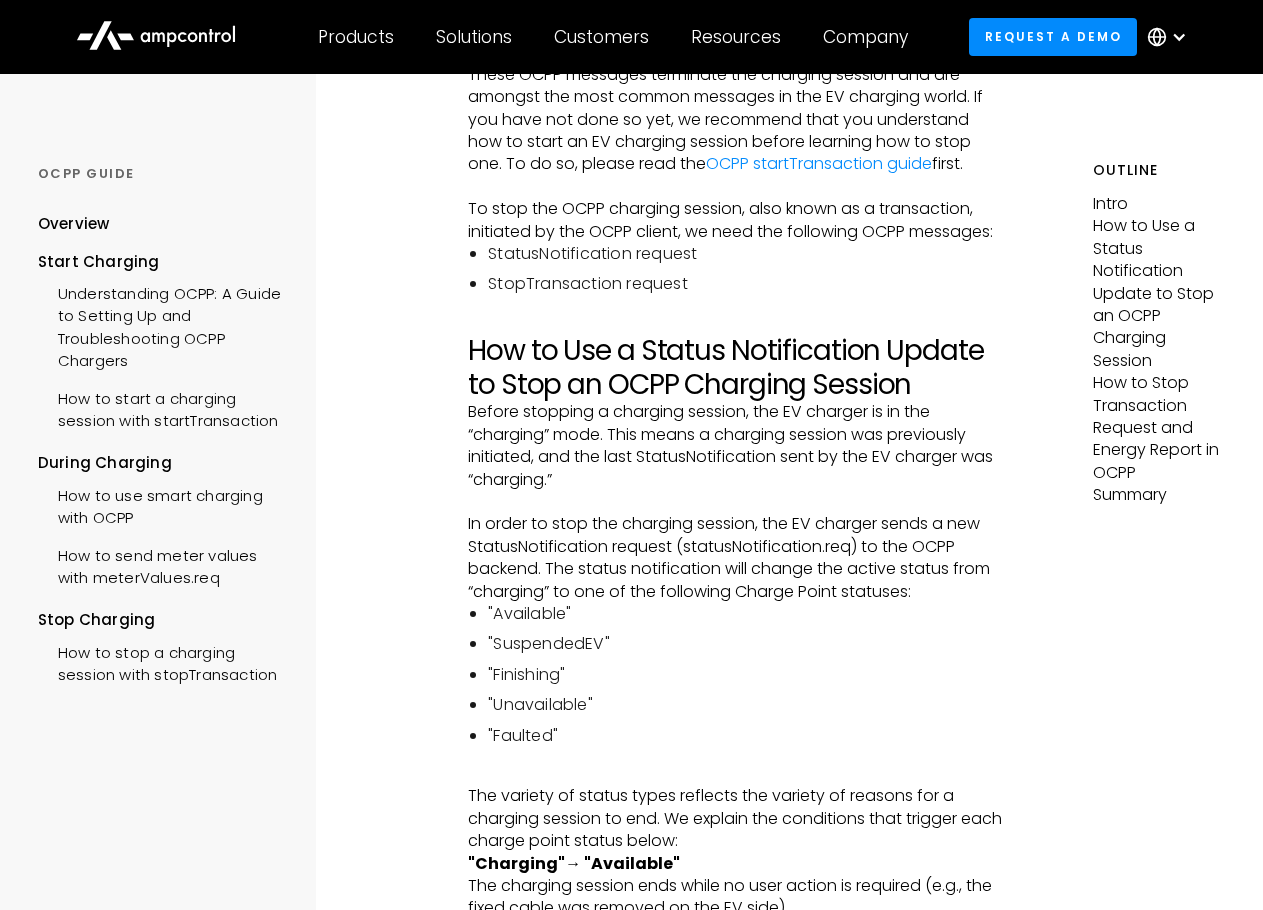 click on ""Unavailable"" at bounding box center (746, 705) 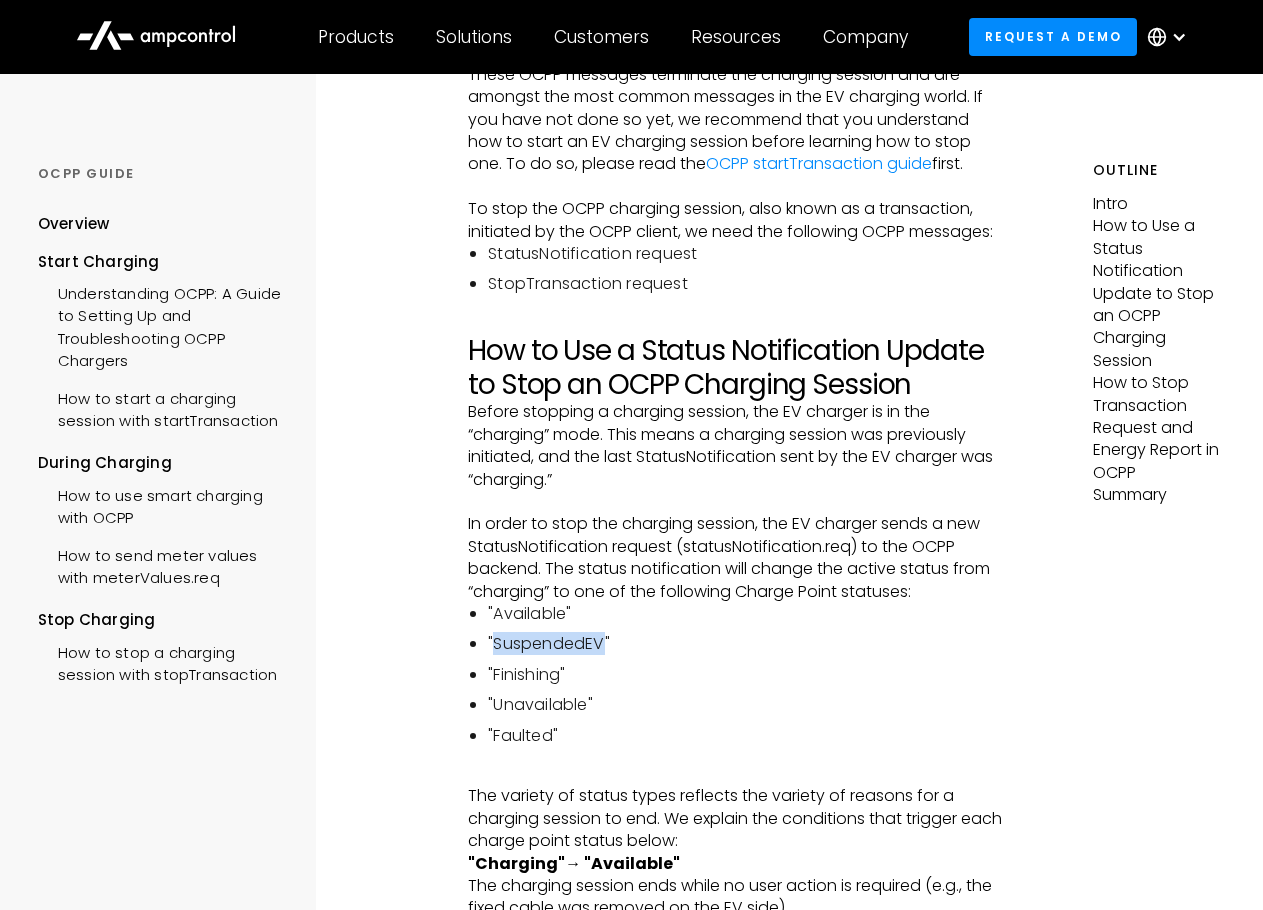 click on ""SuspendedEV"" at bounding box center [746, 644] 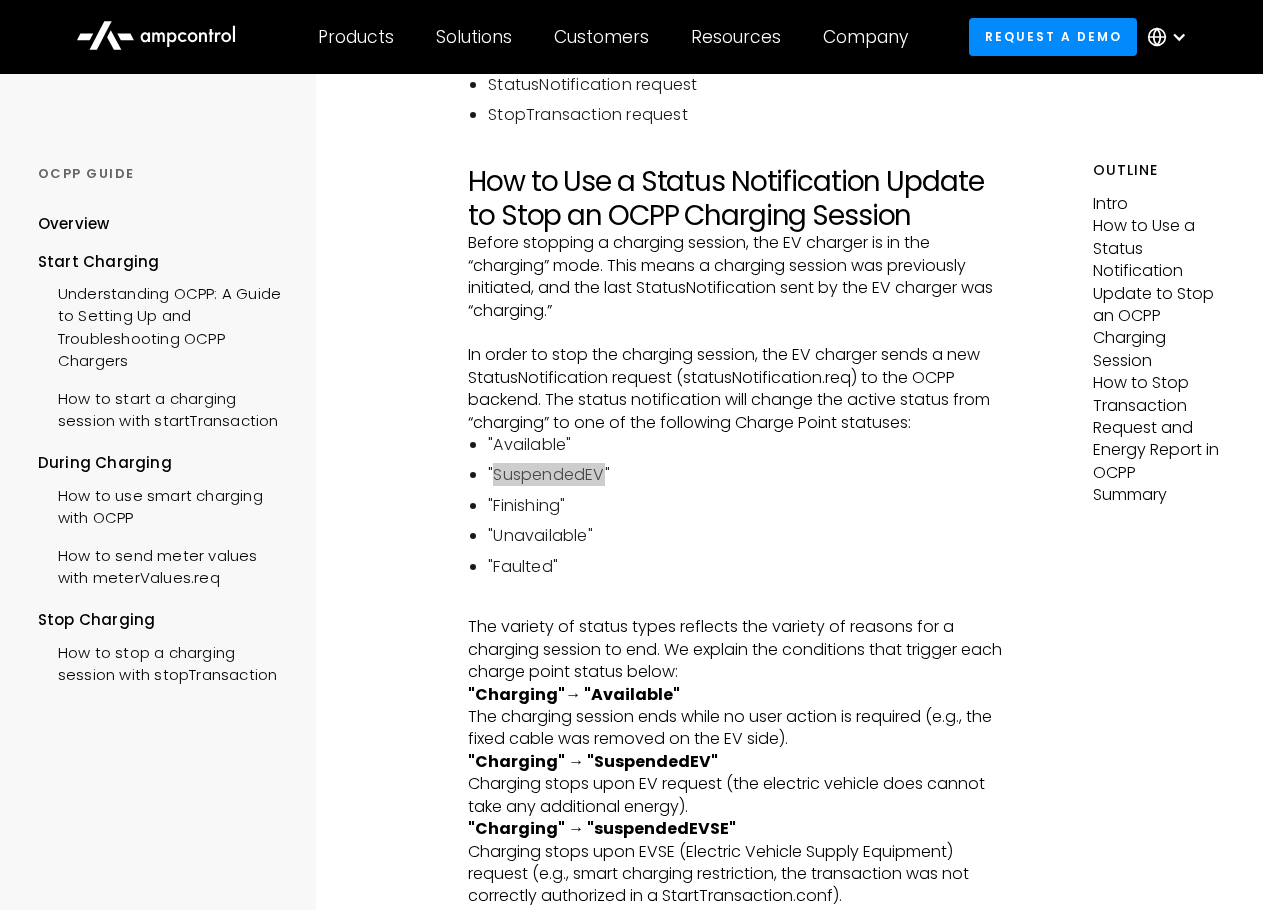 scroll, scrollTop: 1100, scrollLeft: 0, axis: vertical 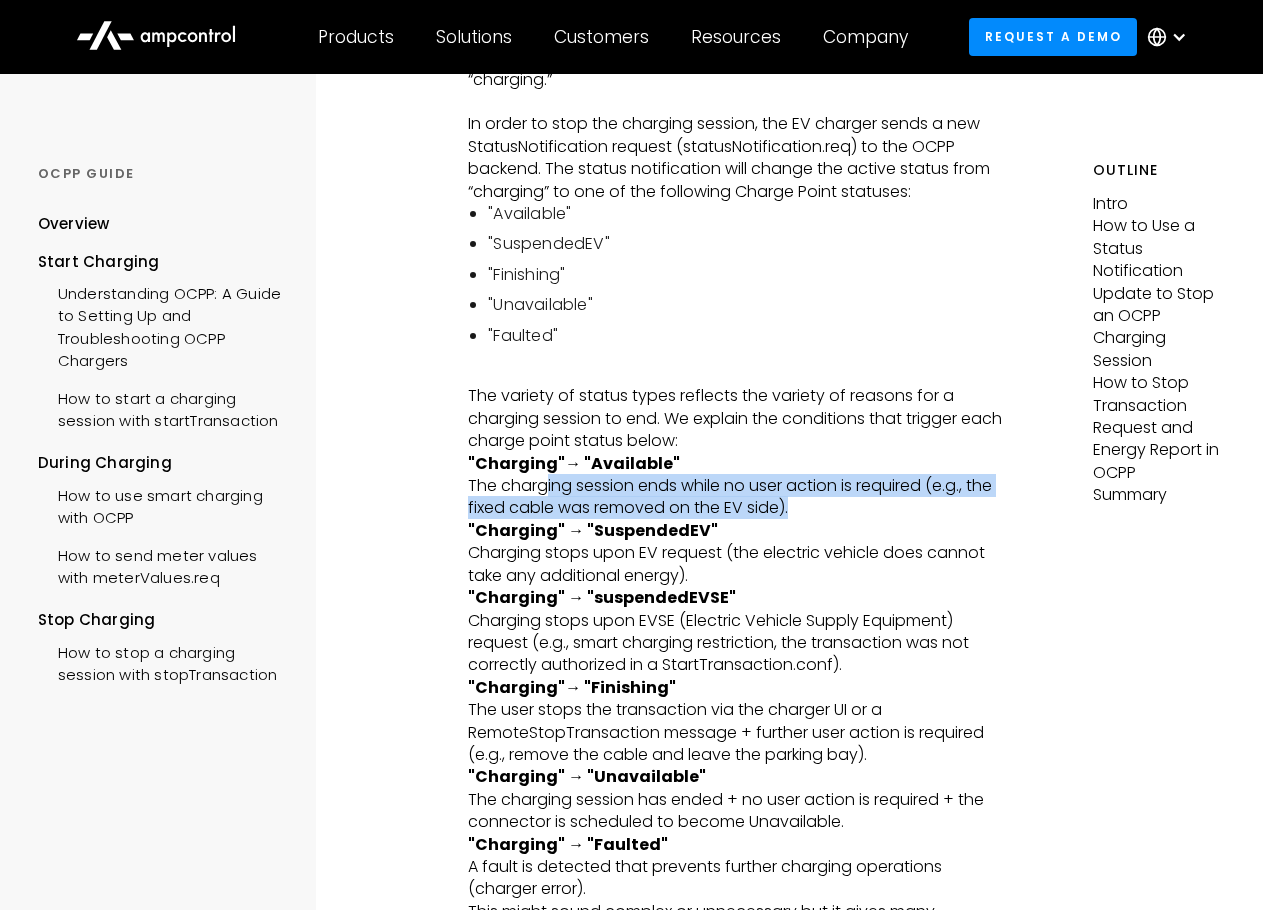 drag, startPoint x: 543, startPoint y: 485, endPoint x: 841, endPoint y: 506, distance: 298.739 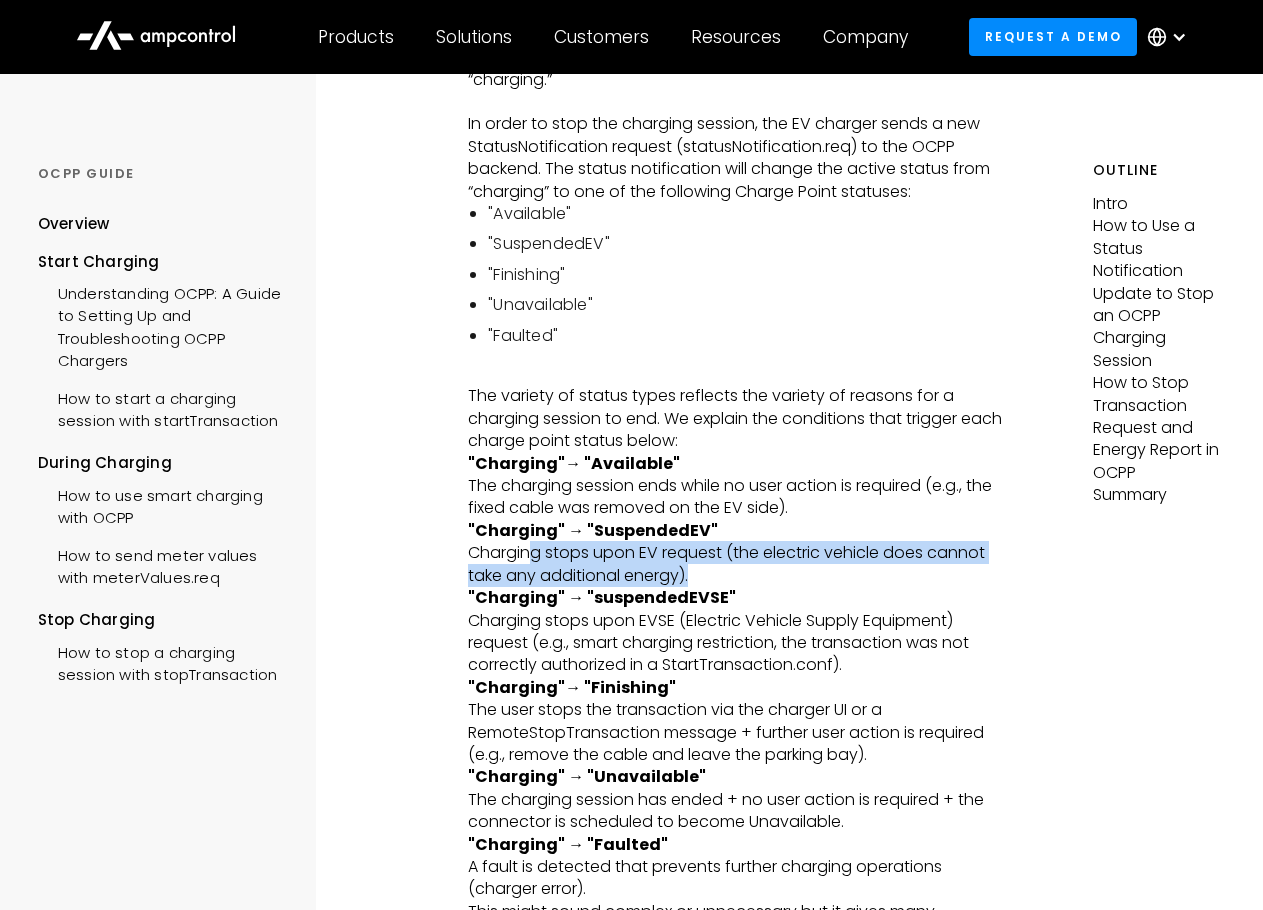drag, startPoint x: 527, startPoint y: 546, endPoint x: 734, endPoint y: 566, distance: 207.96394 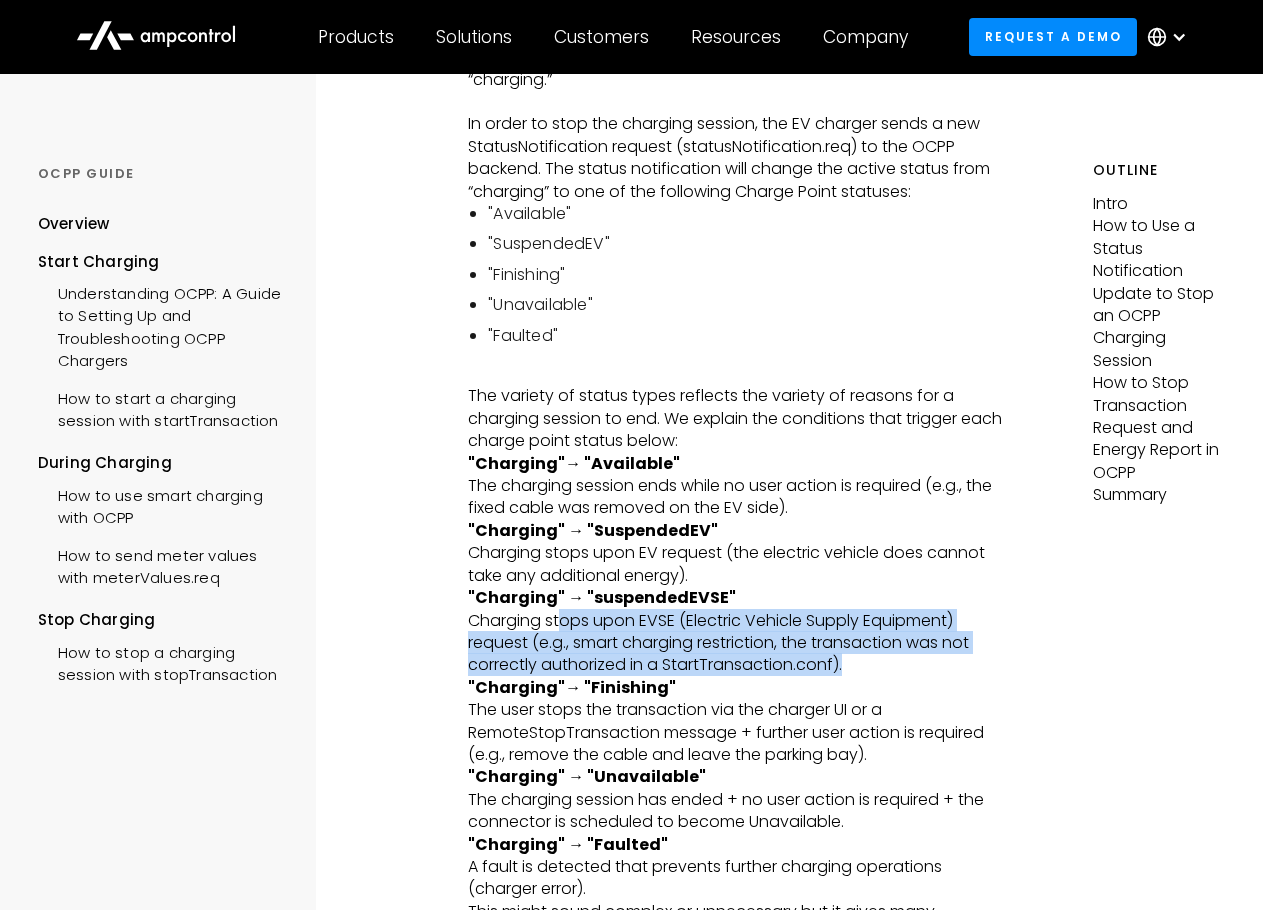 drag, startPoint x: 560, startPoint y: 617, endPoint x: 954, endPoint y: 661, distance: 396.44925 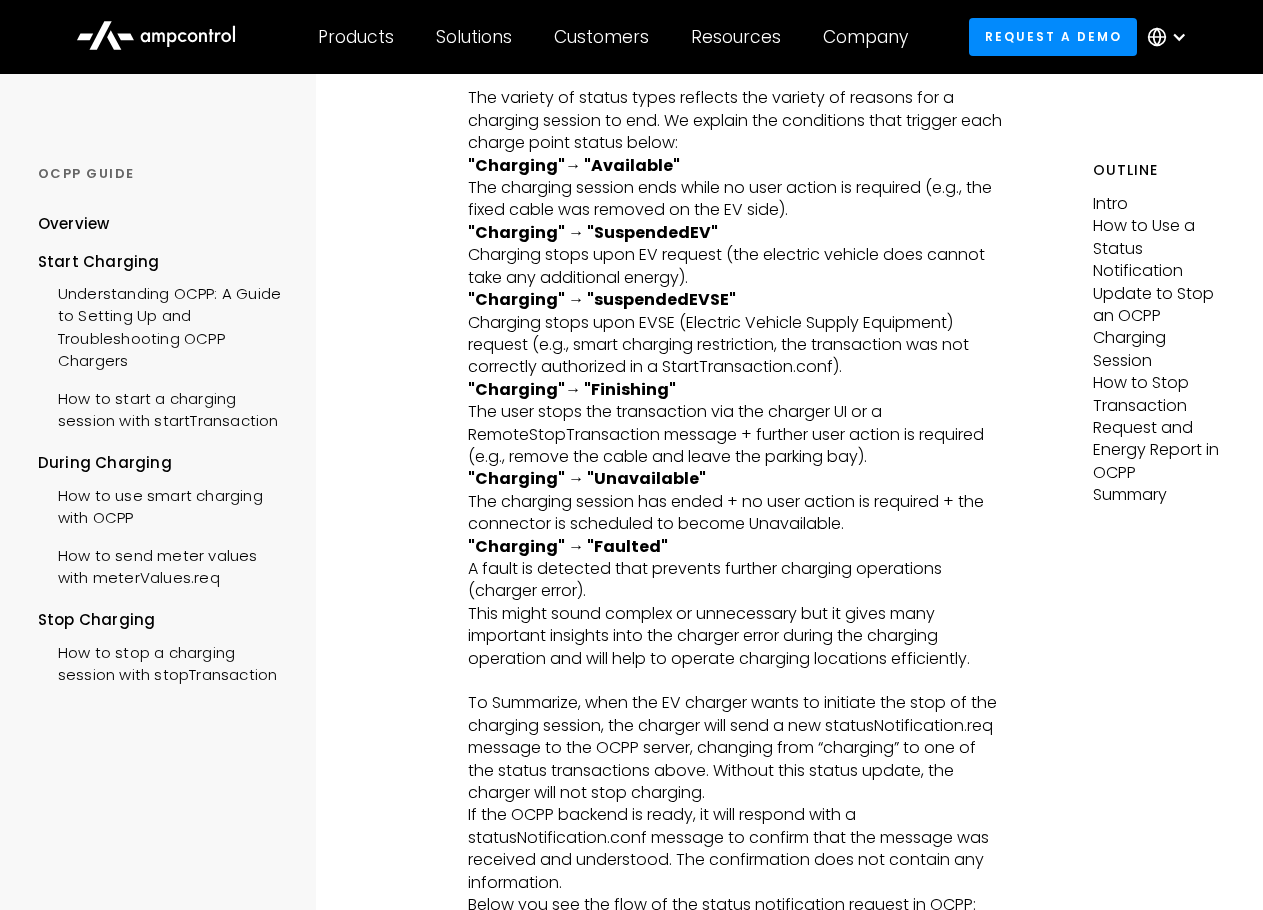 scroll, scrollTop: 1400, scrollLeft: 0, axis: vertical 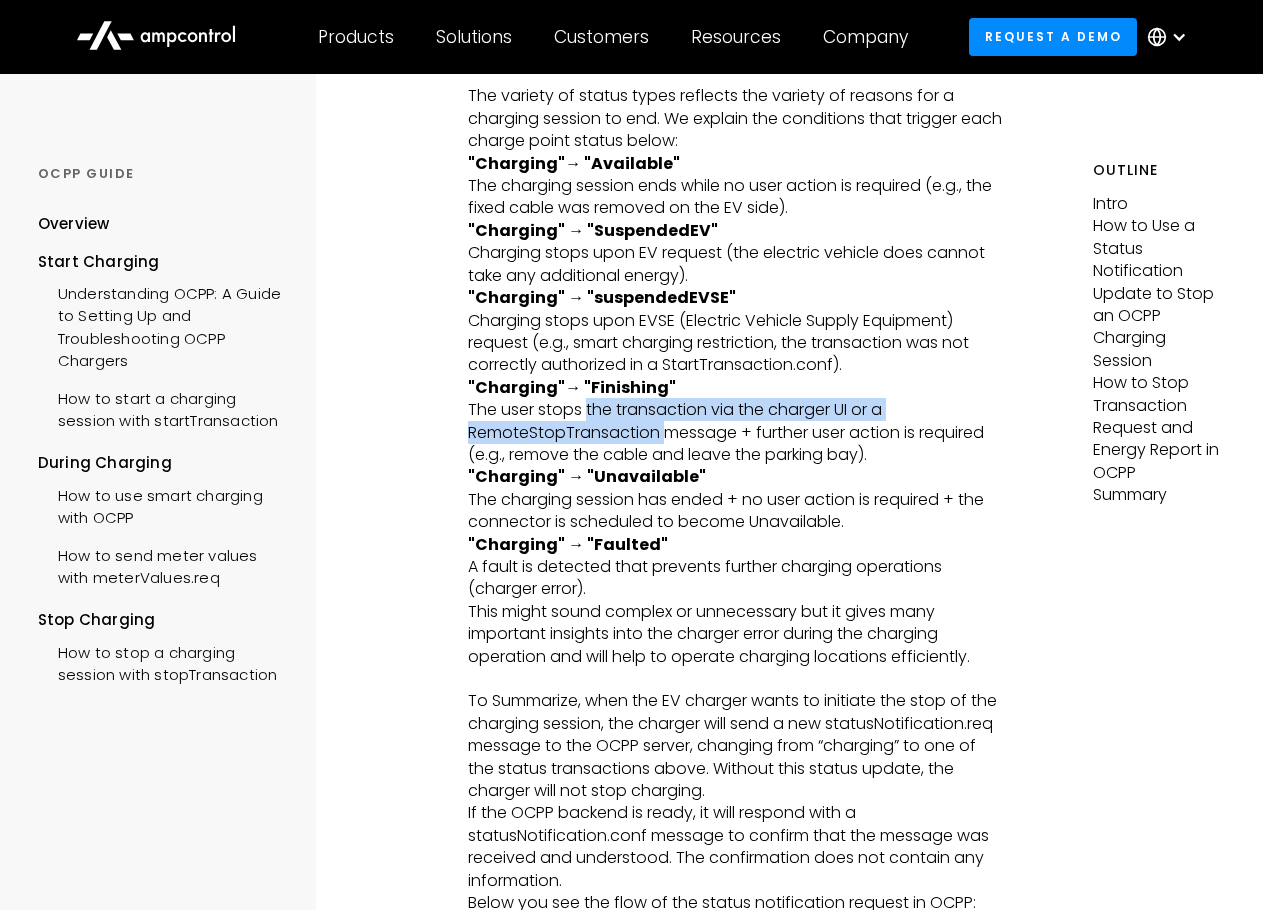 drag, startPoint x: 589, startPoint y: 415, endPoint x: 668, endPoint y: 432, distance: 80.80842 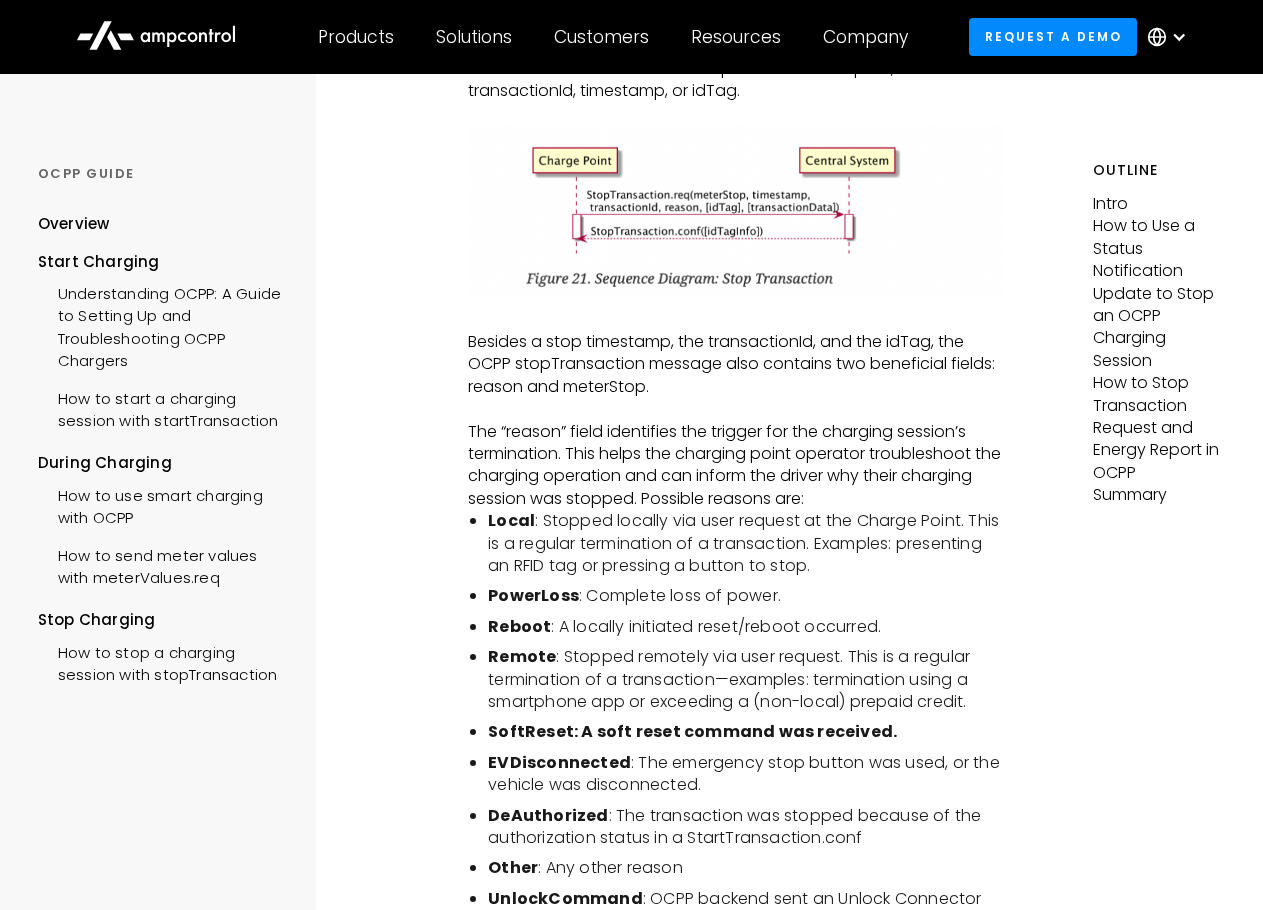 scroll, scrollTop: 4200, scrollLeft: 0, axis: vertical 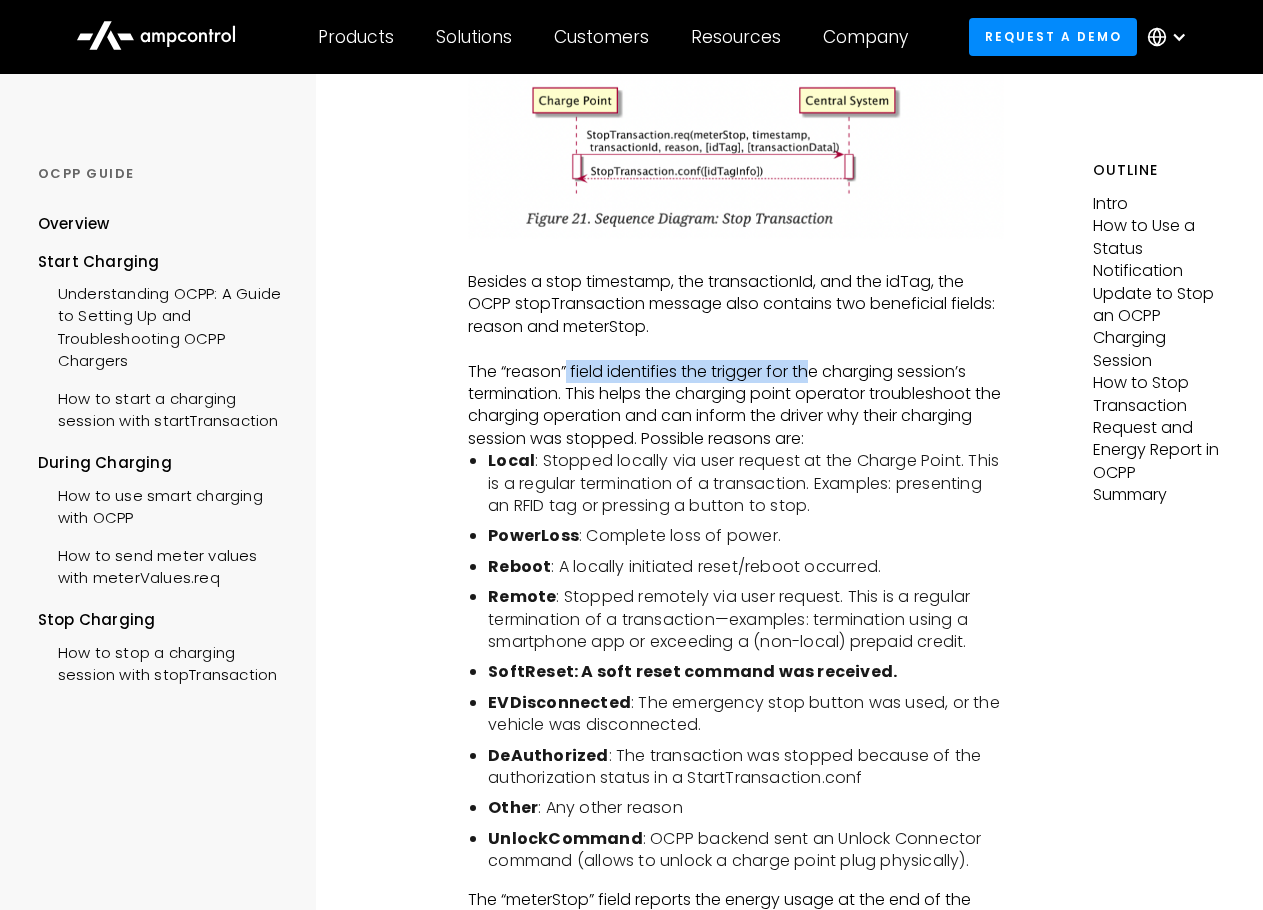 drag, startPoint x: 565, startPoint y: 366, endPoint x: 811, endPoint y: 376, distance: 246.20317 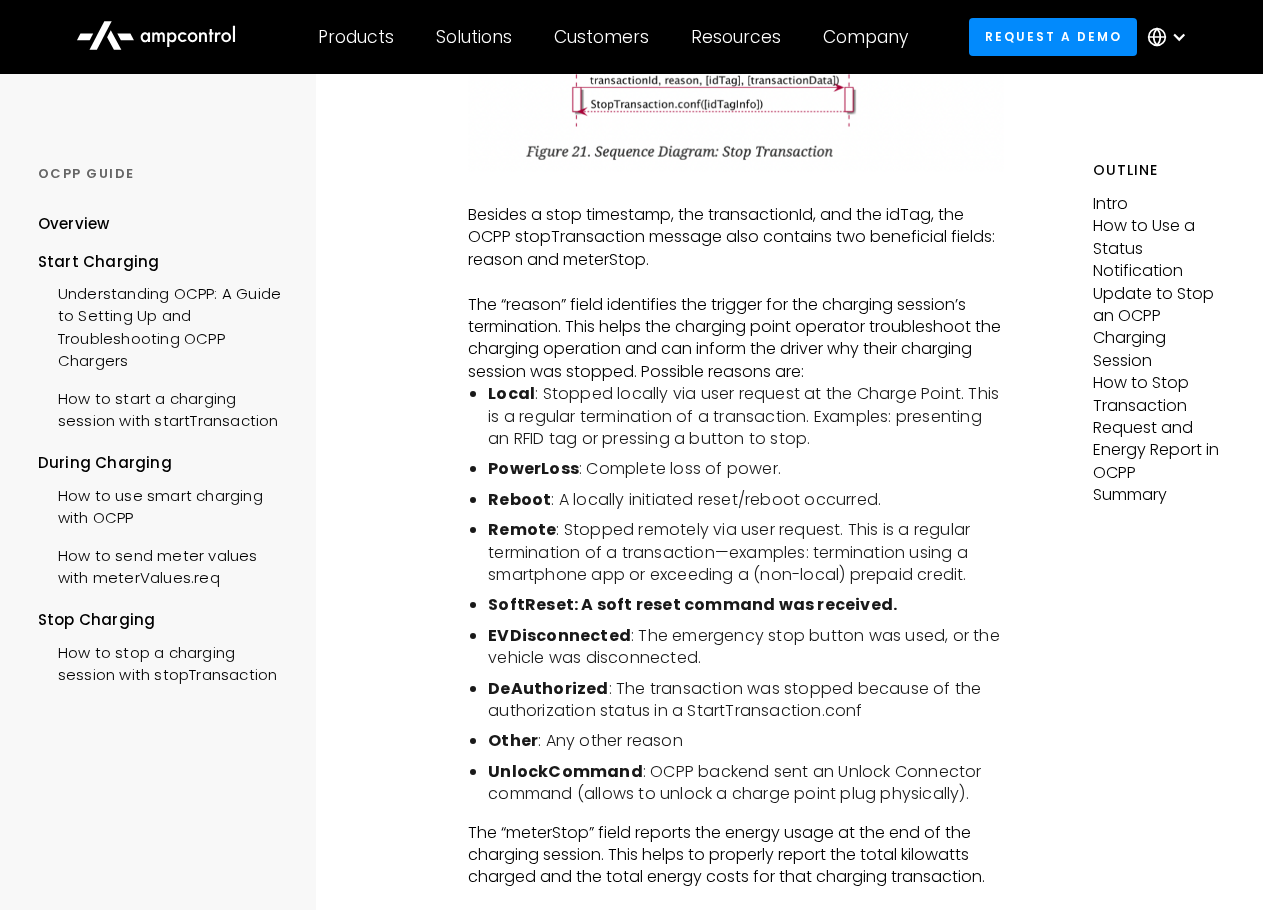scroll, scrollTop: 4300, scrollLeft: 0, axis: vertical 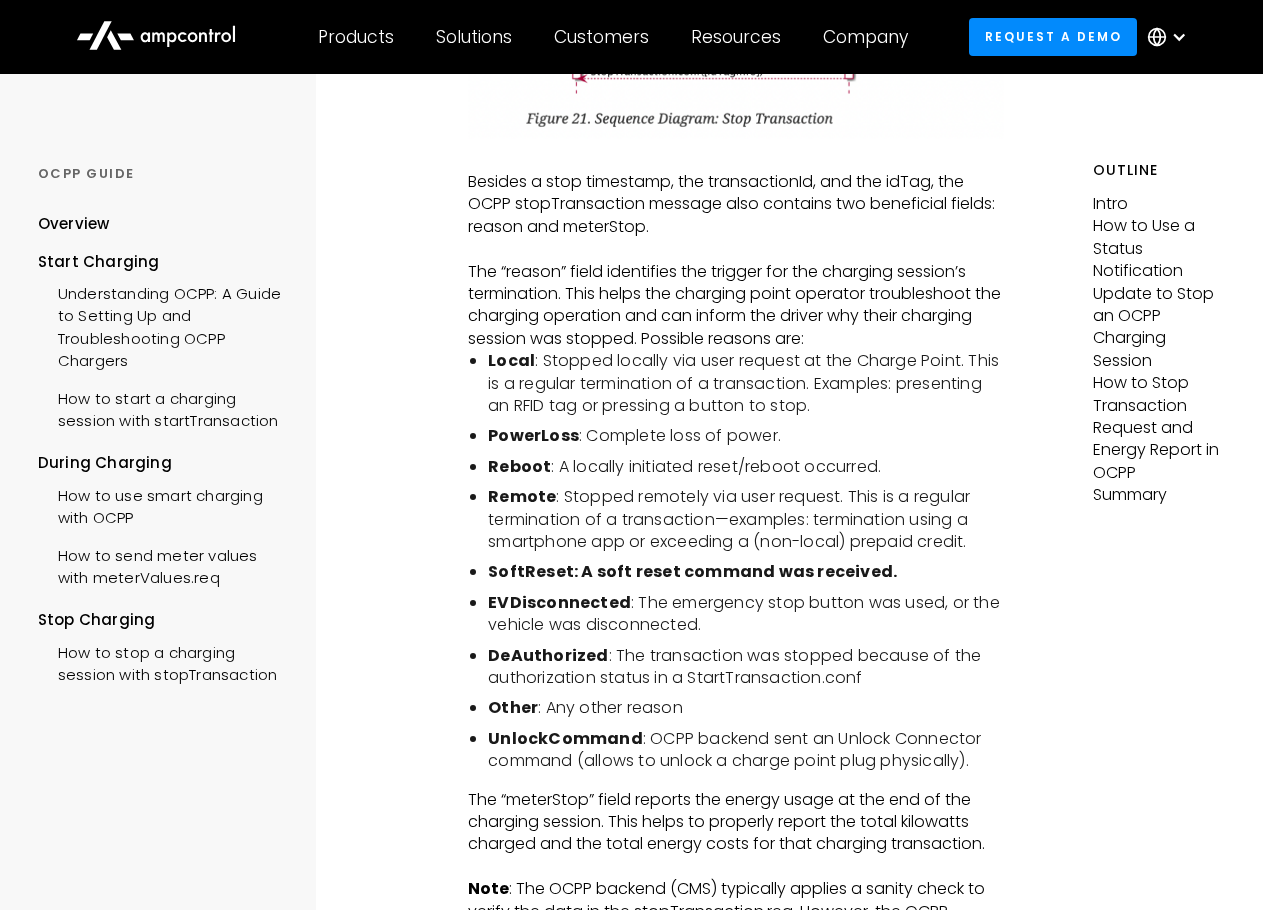 click on "Remote" at bounding box center [522, 496] 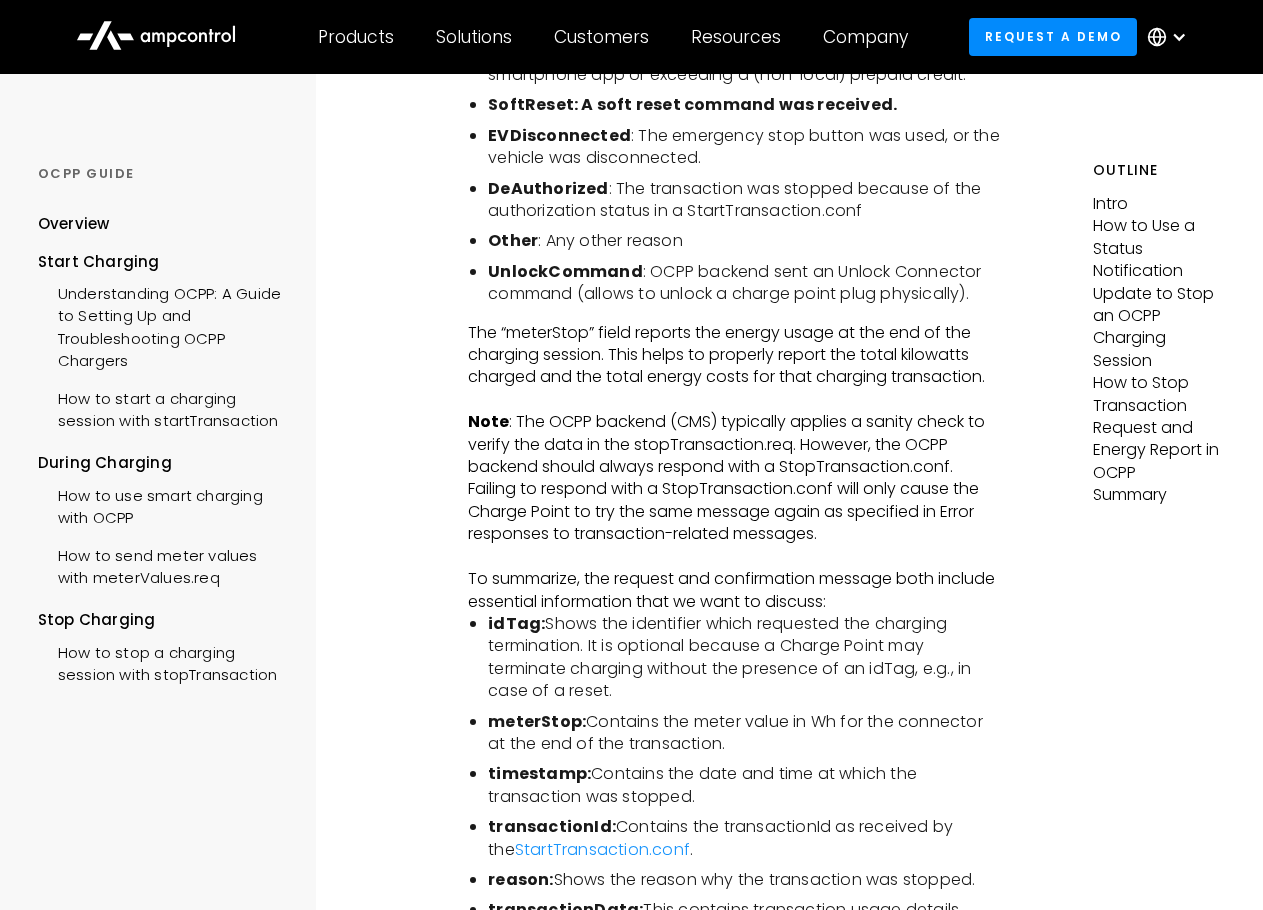 scroll, scrollTop: 4800, scrollLeft: 0, axis: vertical 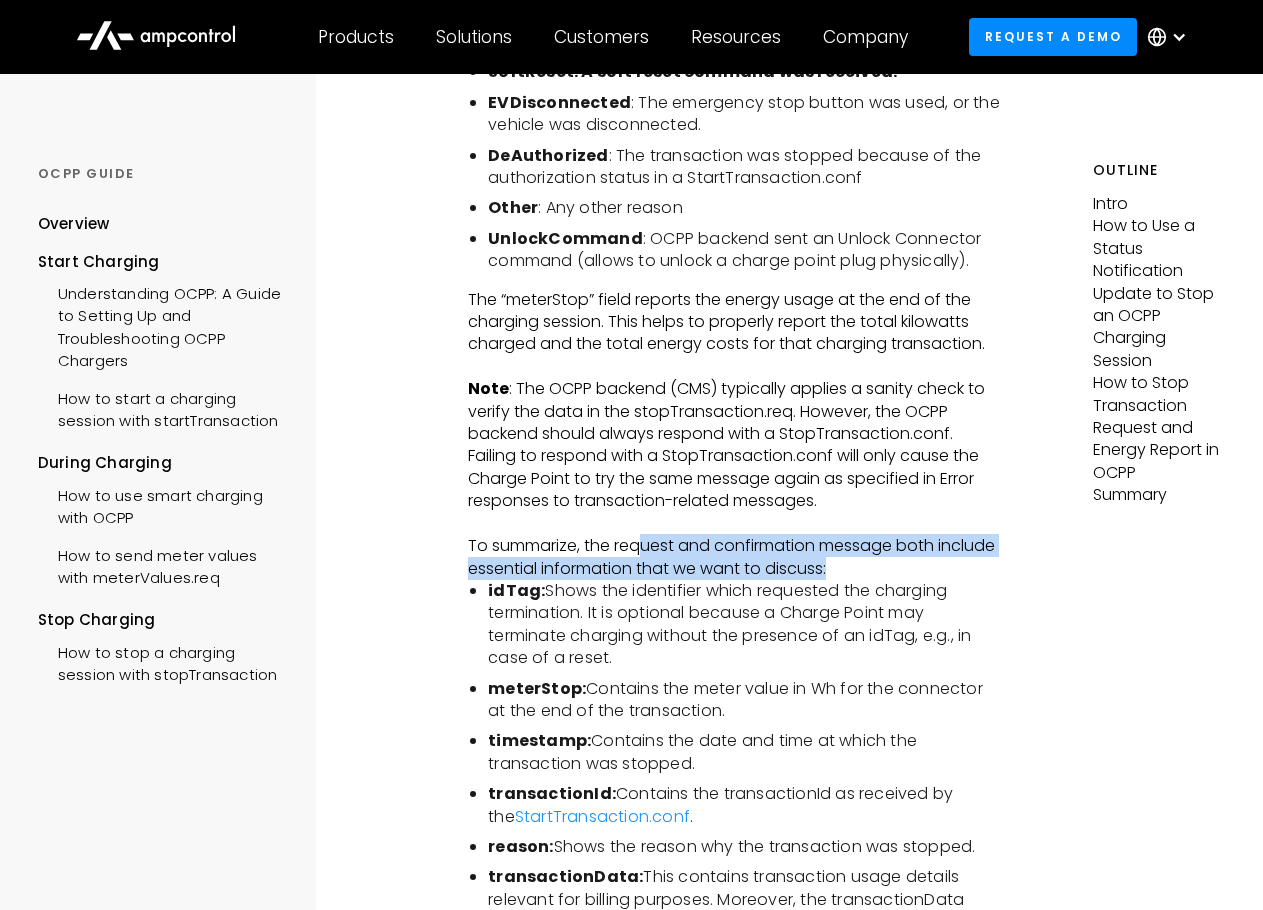drag, startPoint x: 639, startPoint y: 542, endPoint x: 842, endPoint y: 570, distance: 204.92194 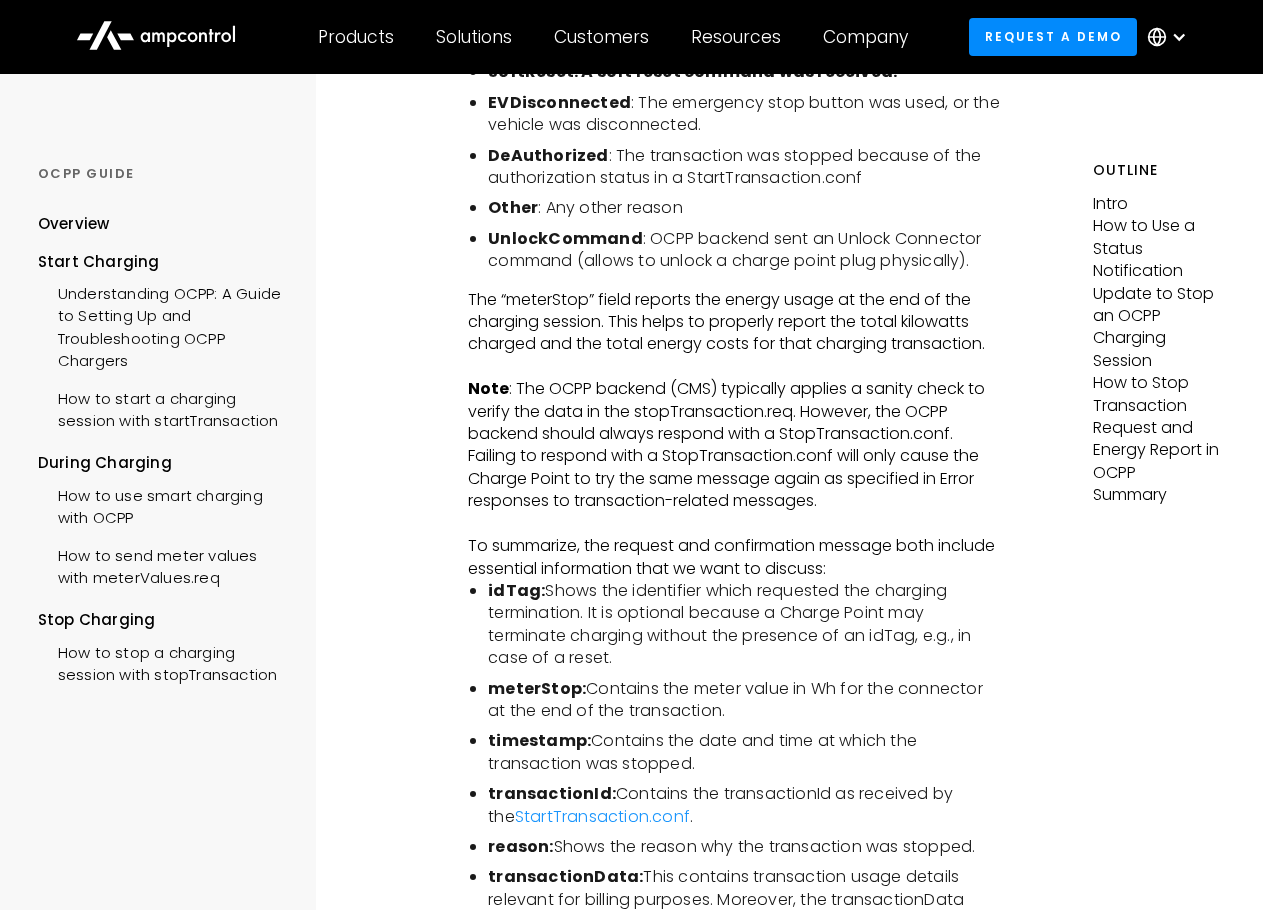 click on "idTag:" at bounding box center (516, 590) 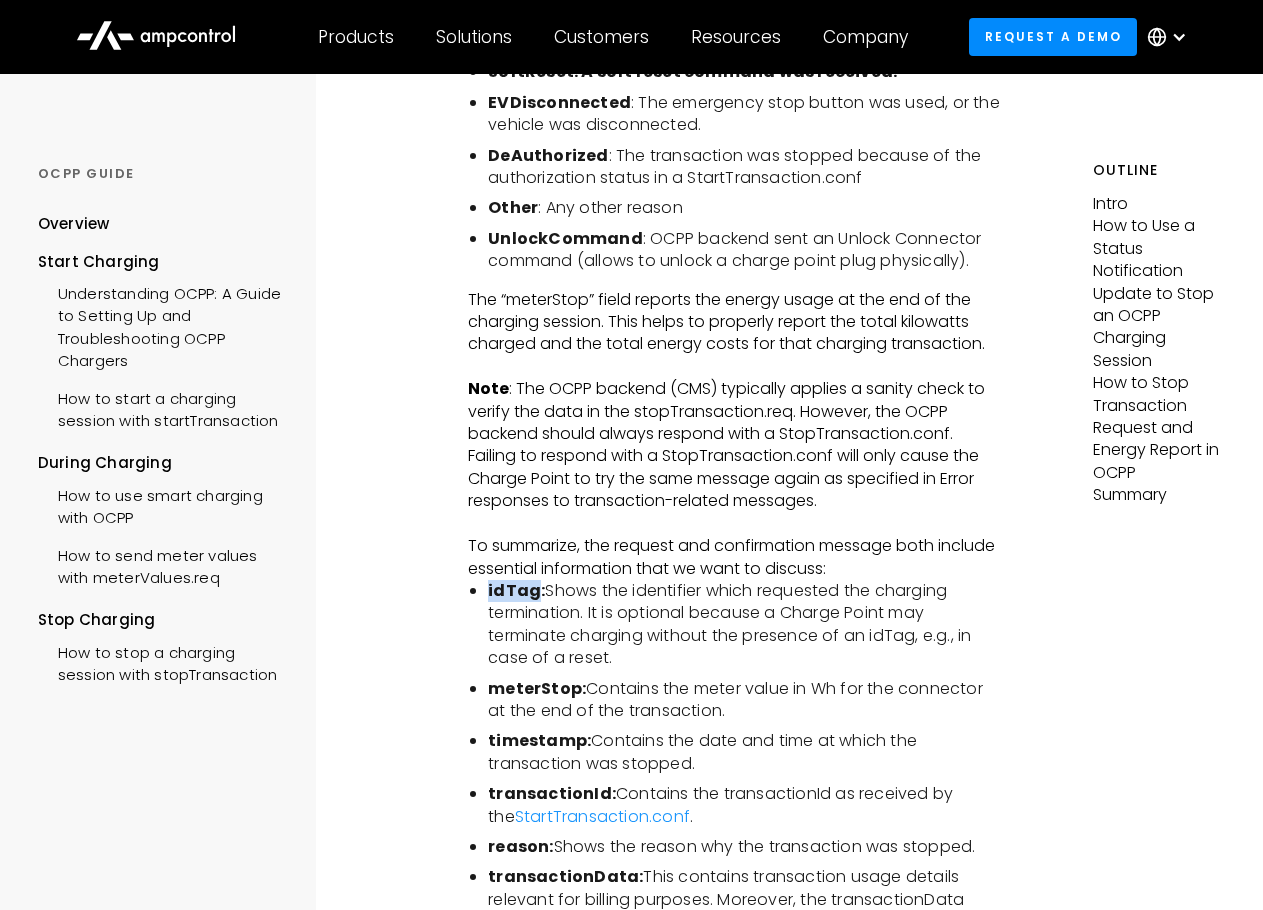 click on "idTag:" at bounding box center (516, 590) 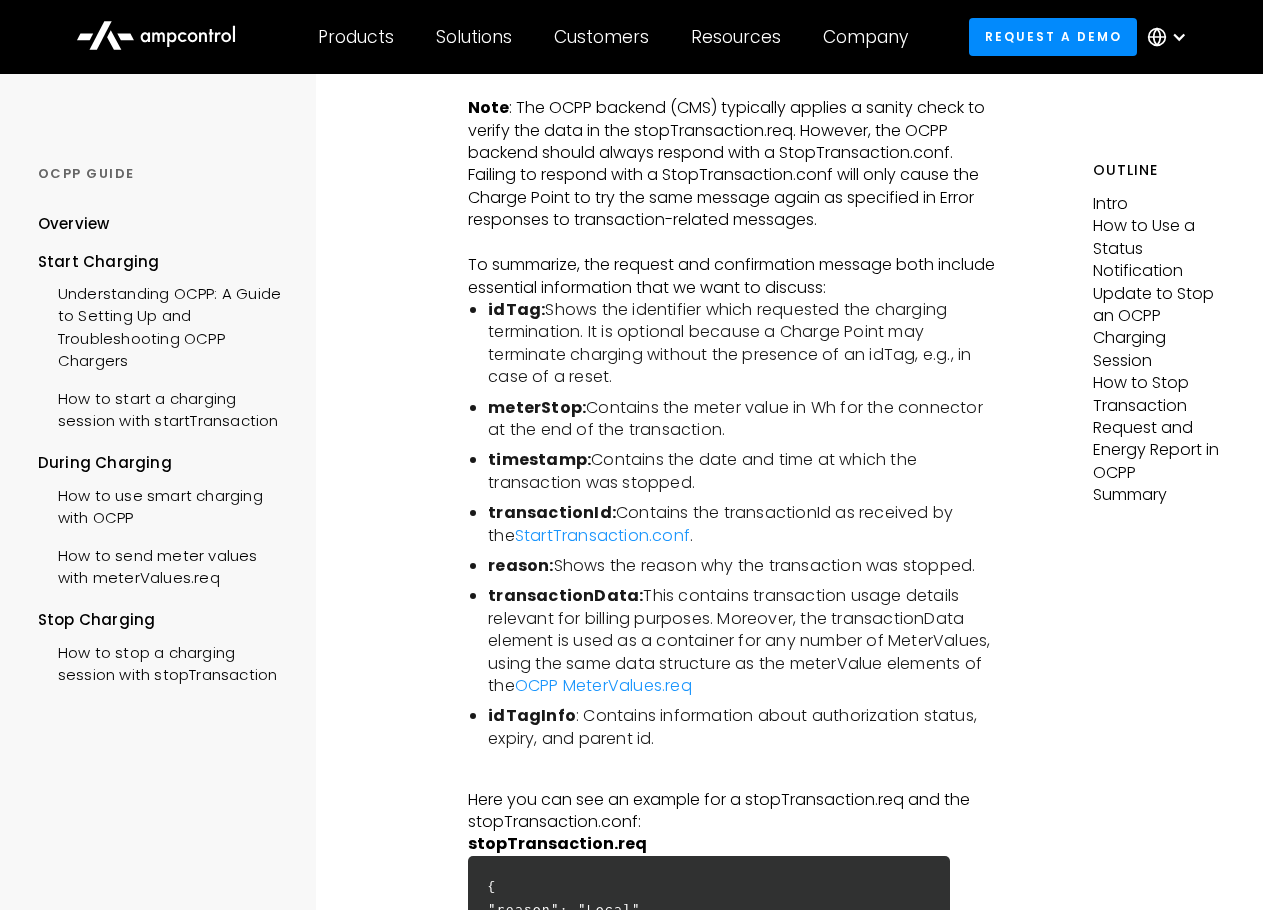 scroll, scrollTop: 5400, scrollLeft: 0, axis: vertical 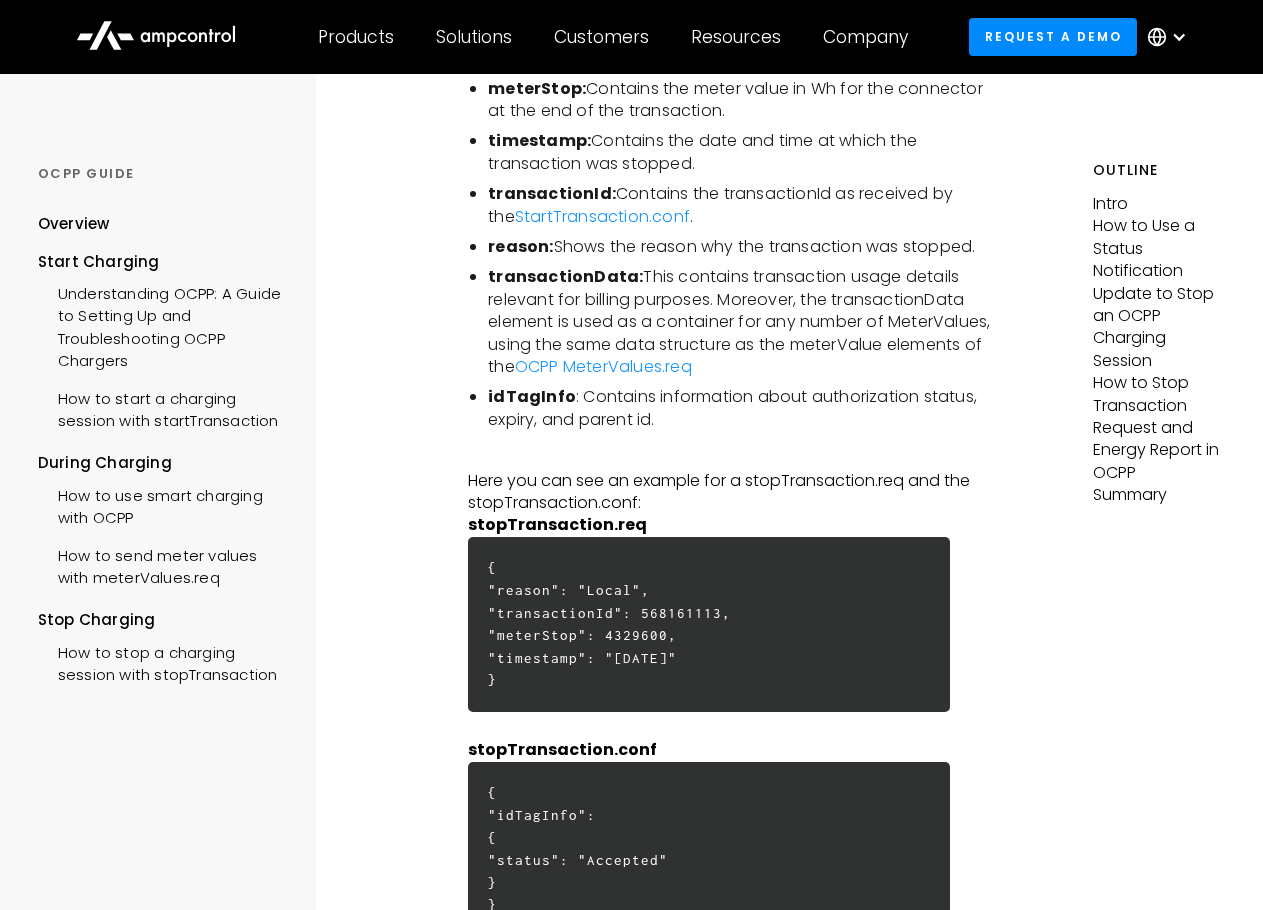 click on "reason:" at bounding box center (520, 246) 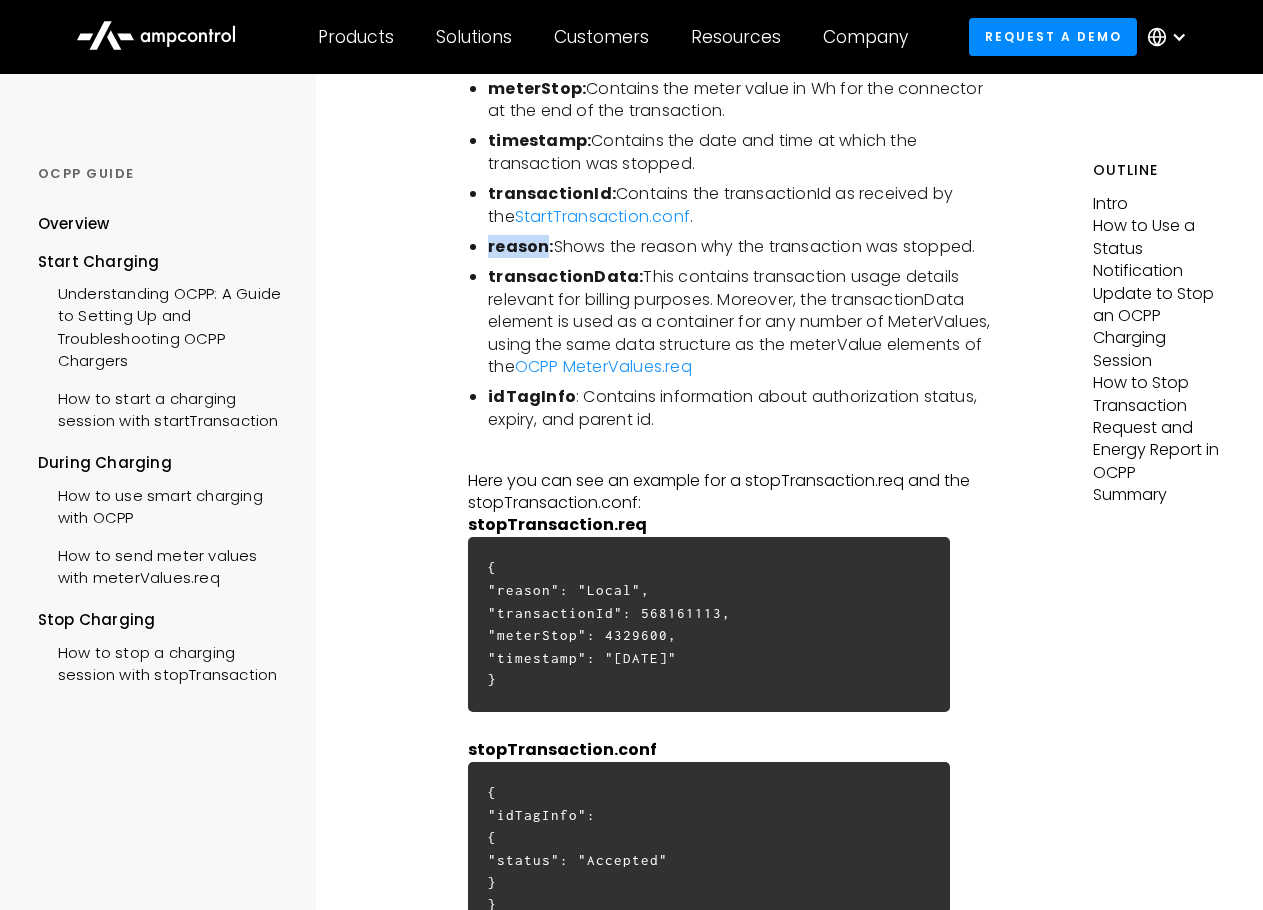 click on "reason:" at bounding box center [520, 246] 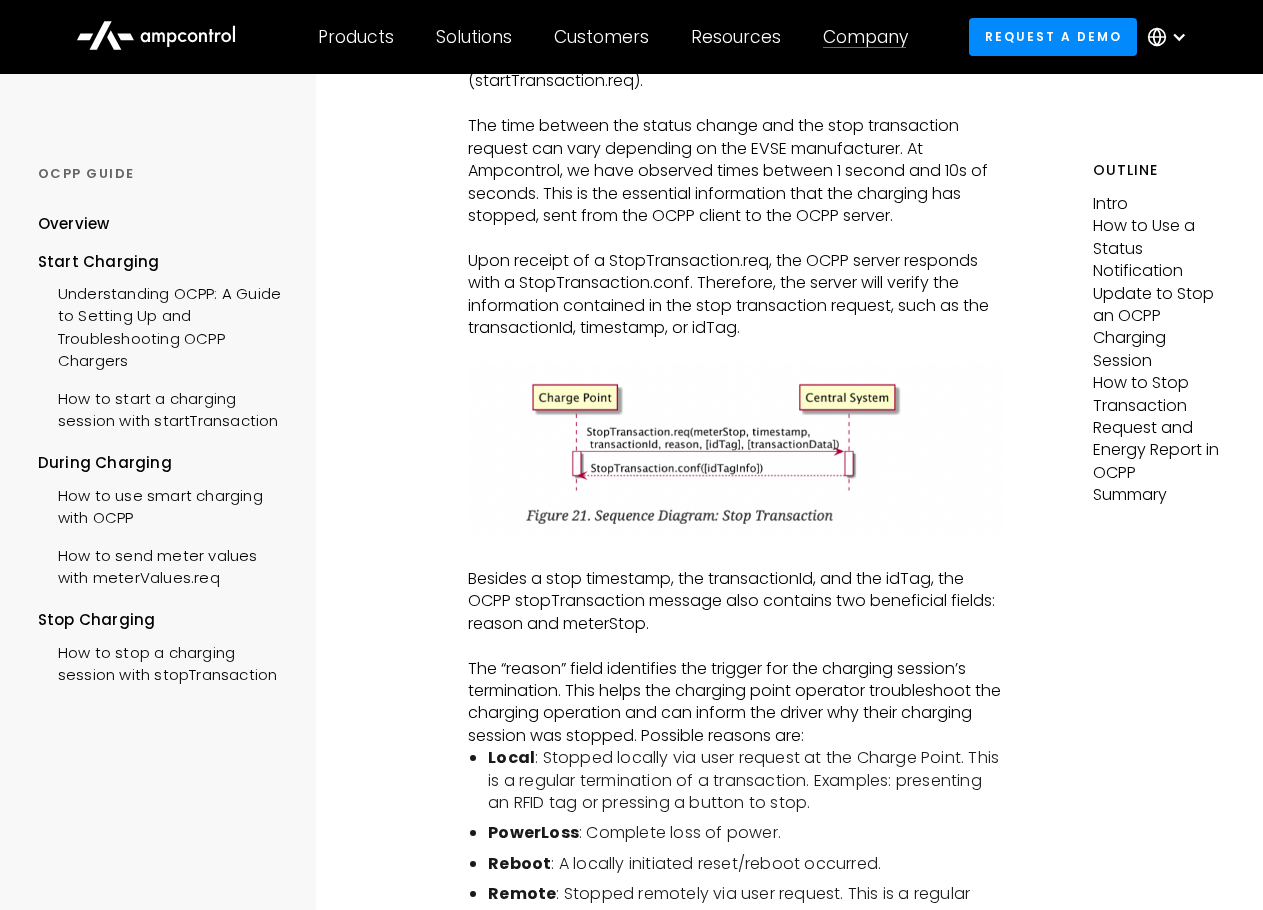scroll, scrollTop: 3900, scrollLeft: 0, axis: vertical 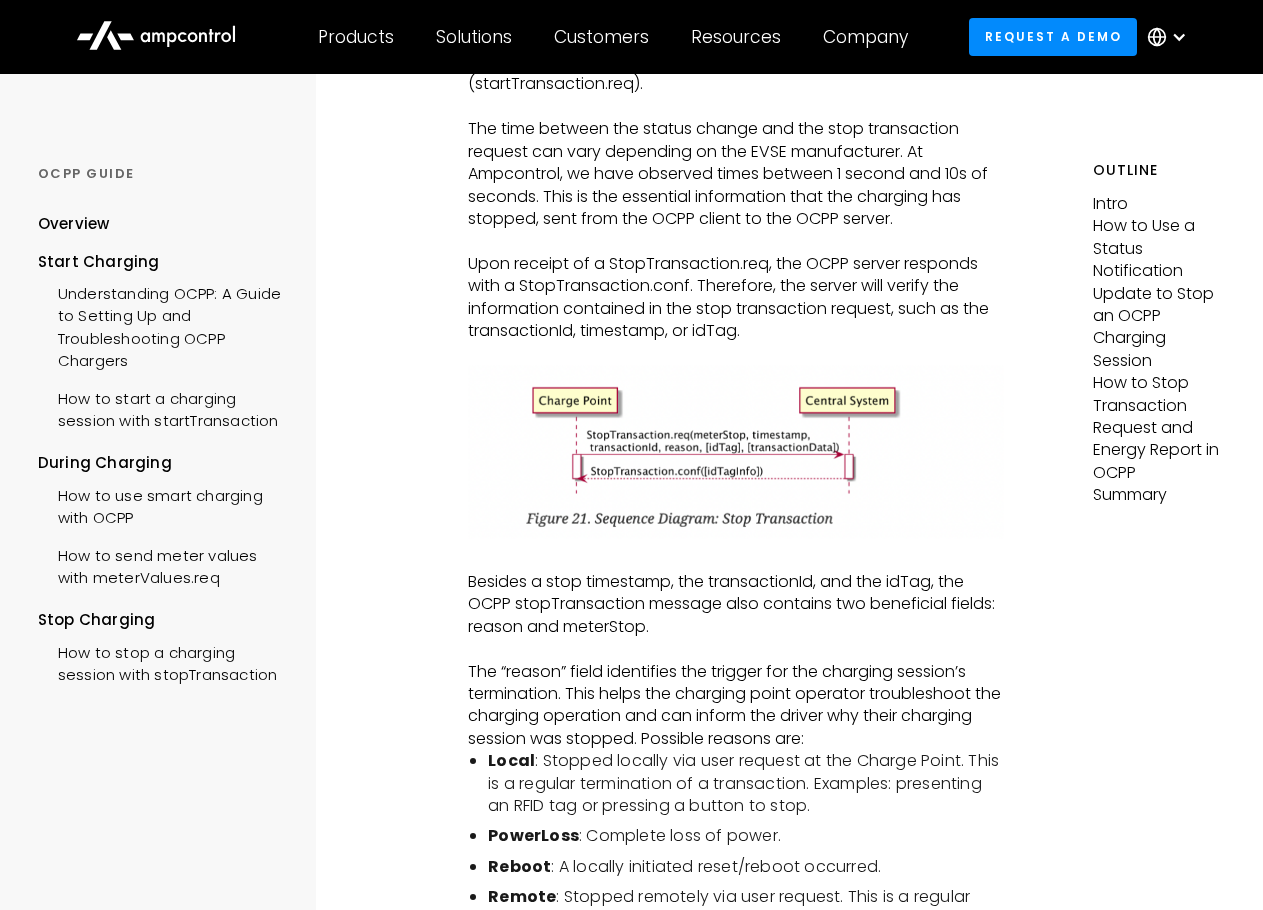 click on "Besides a stop timestamp, the transactionId, and the idTag, the OCPP stopTransaction message also contains two beneficial fields: reason and meterStop." at bounding box center (736, 604) 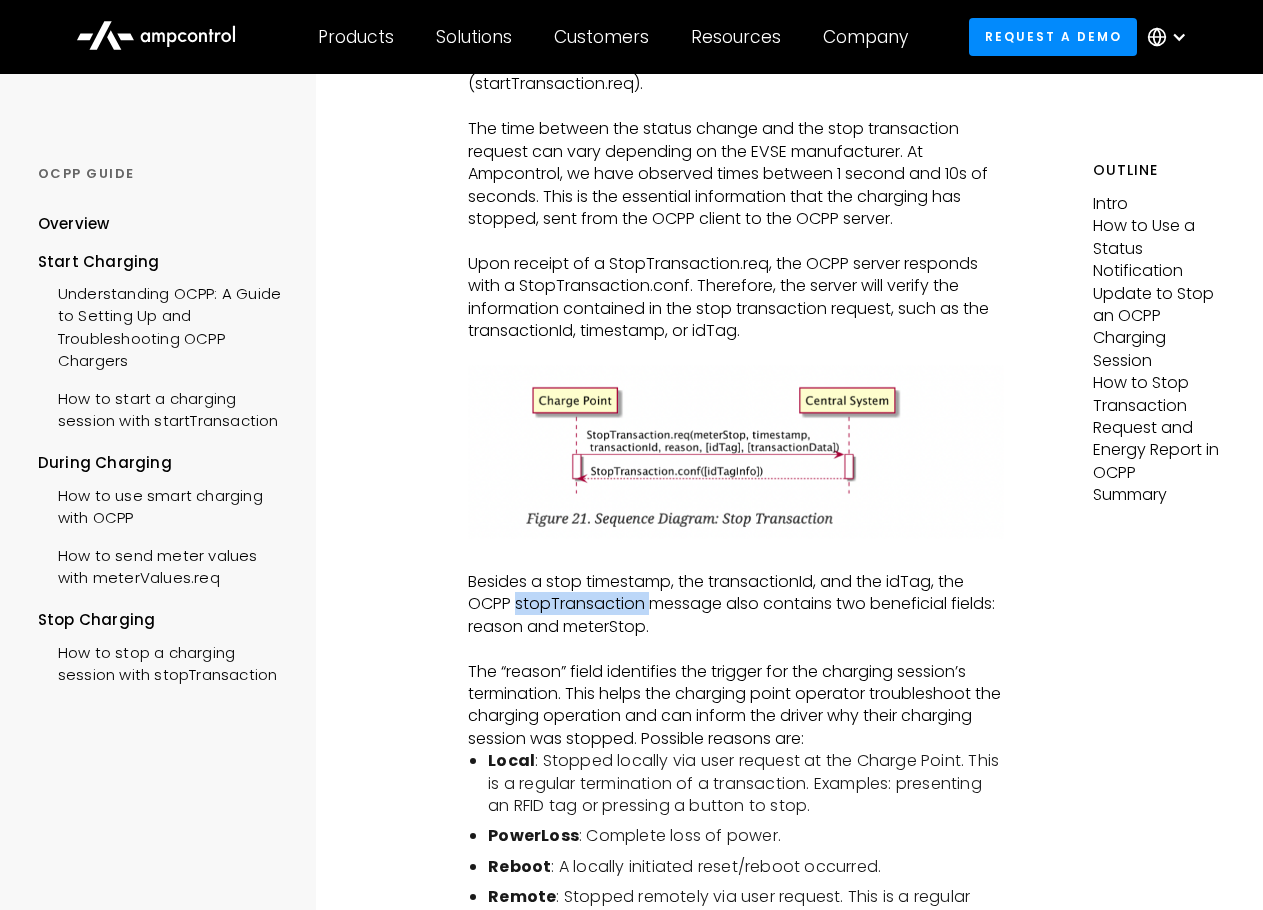 click on "Besides a stop timestamp, the transactionId, and the idTag, the OCPP stopTransaction message also contains two beneficial fields: reason and meterStop." at bounding box center [736, 604] 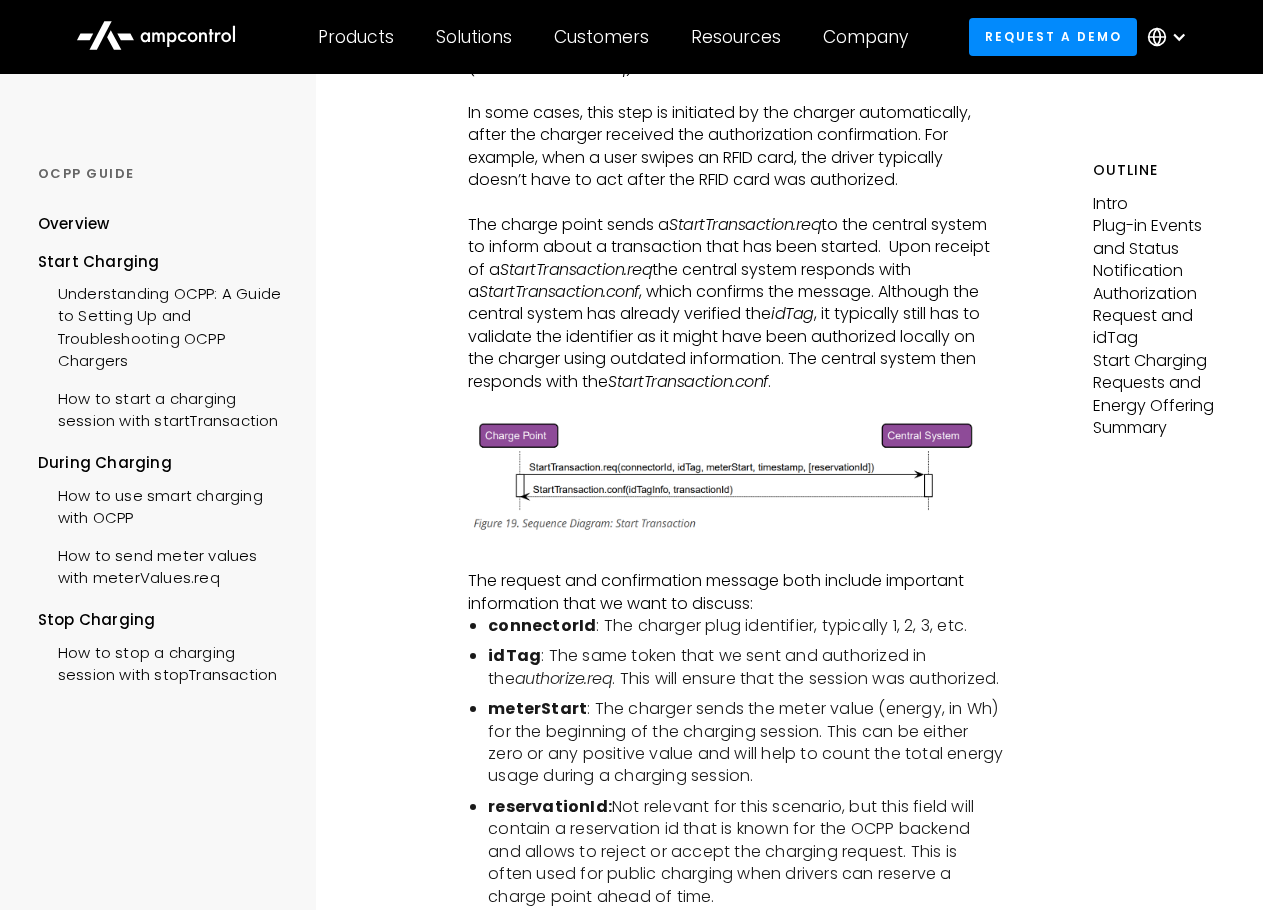 scroll, scrollTop: 3000, scrollLeft: 0, axis: vertical 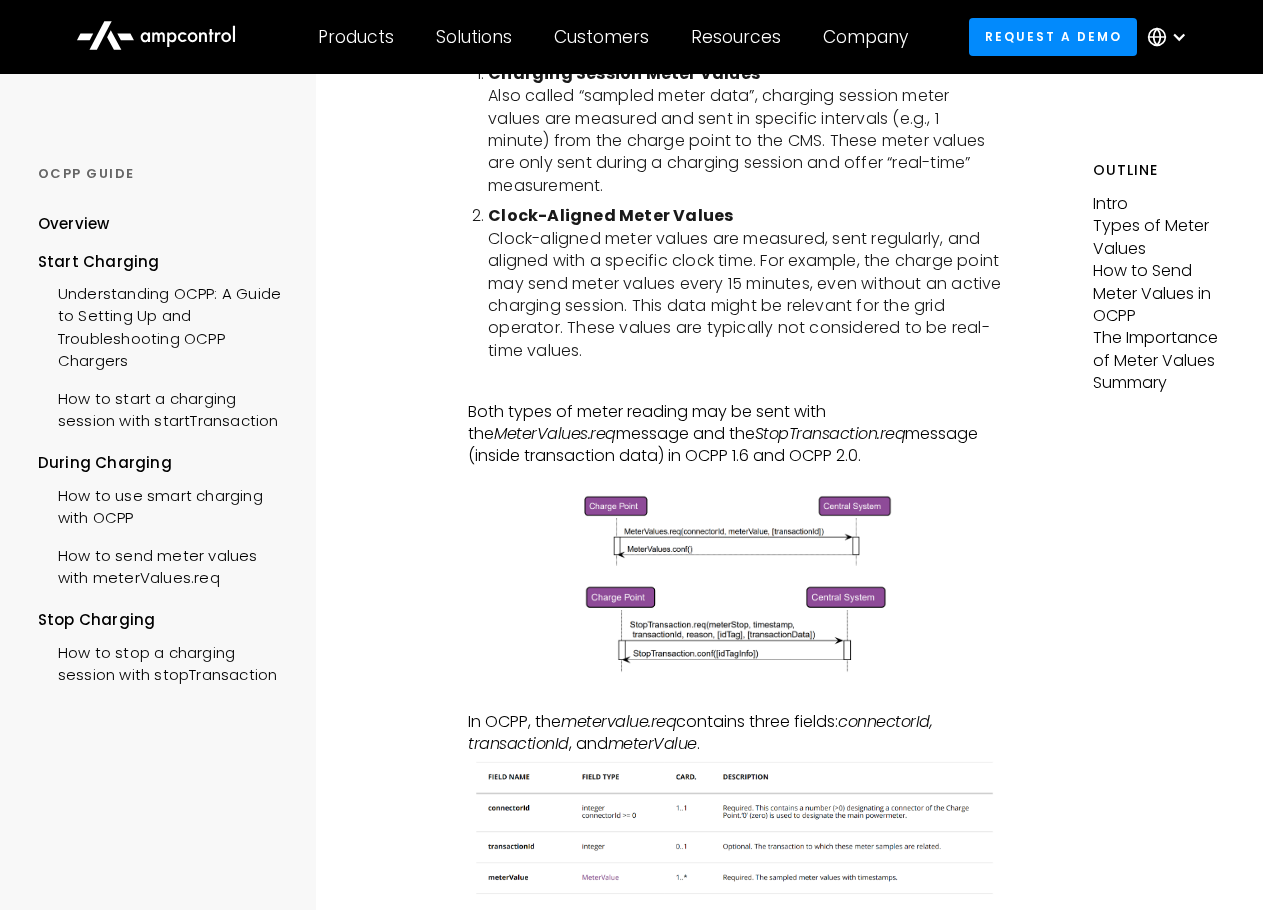 drag, startPoint x: 739, startPoint y: 441, endPoint x: 753, endPoint y: 422, distance: 23.600847 